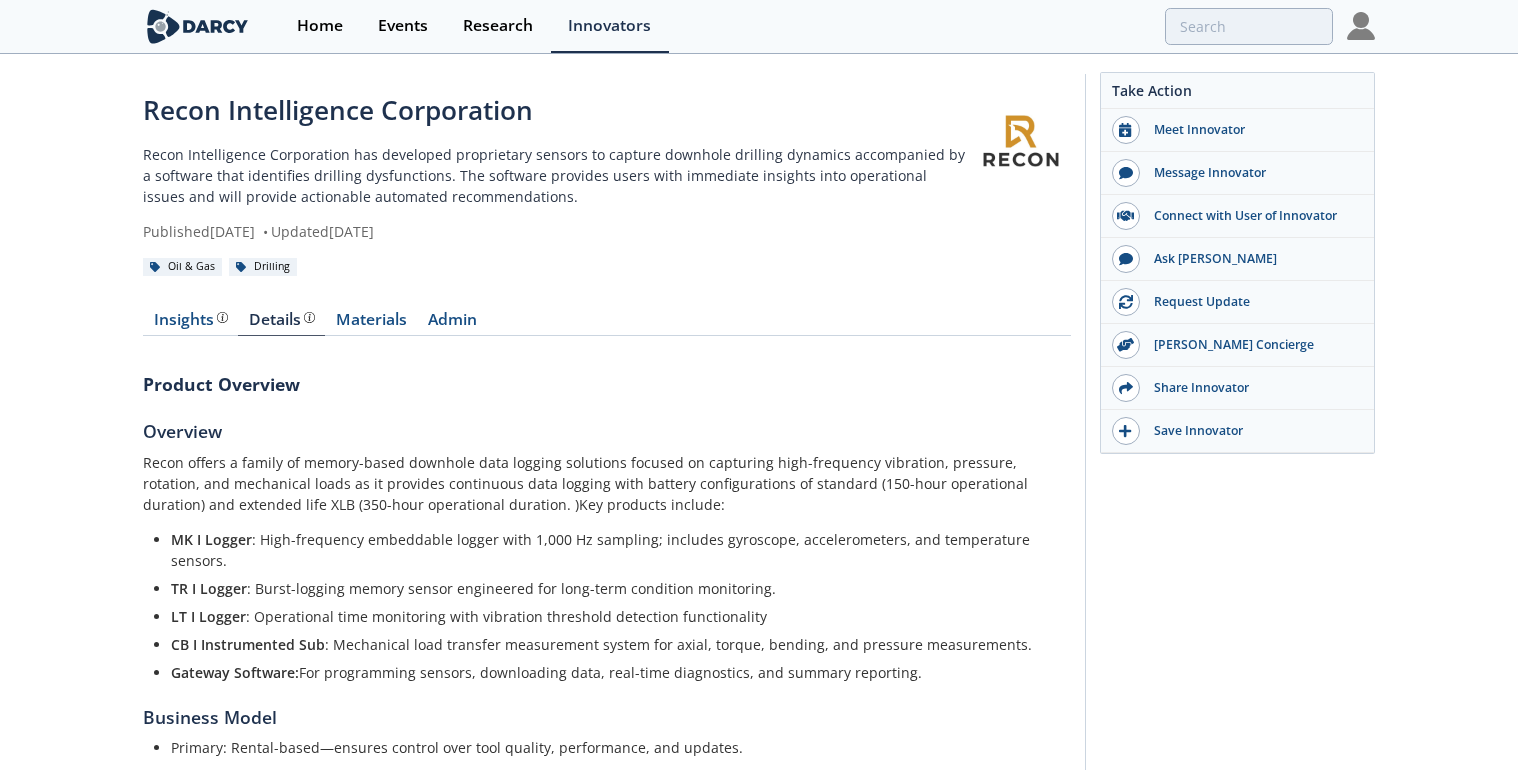 scroll, scrollTop: 89, scrollLeft: 0, axis: vertical 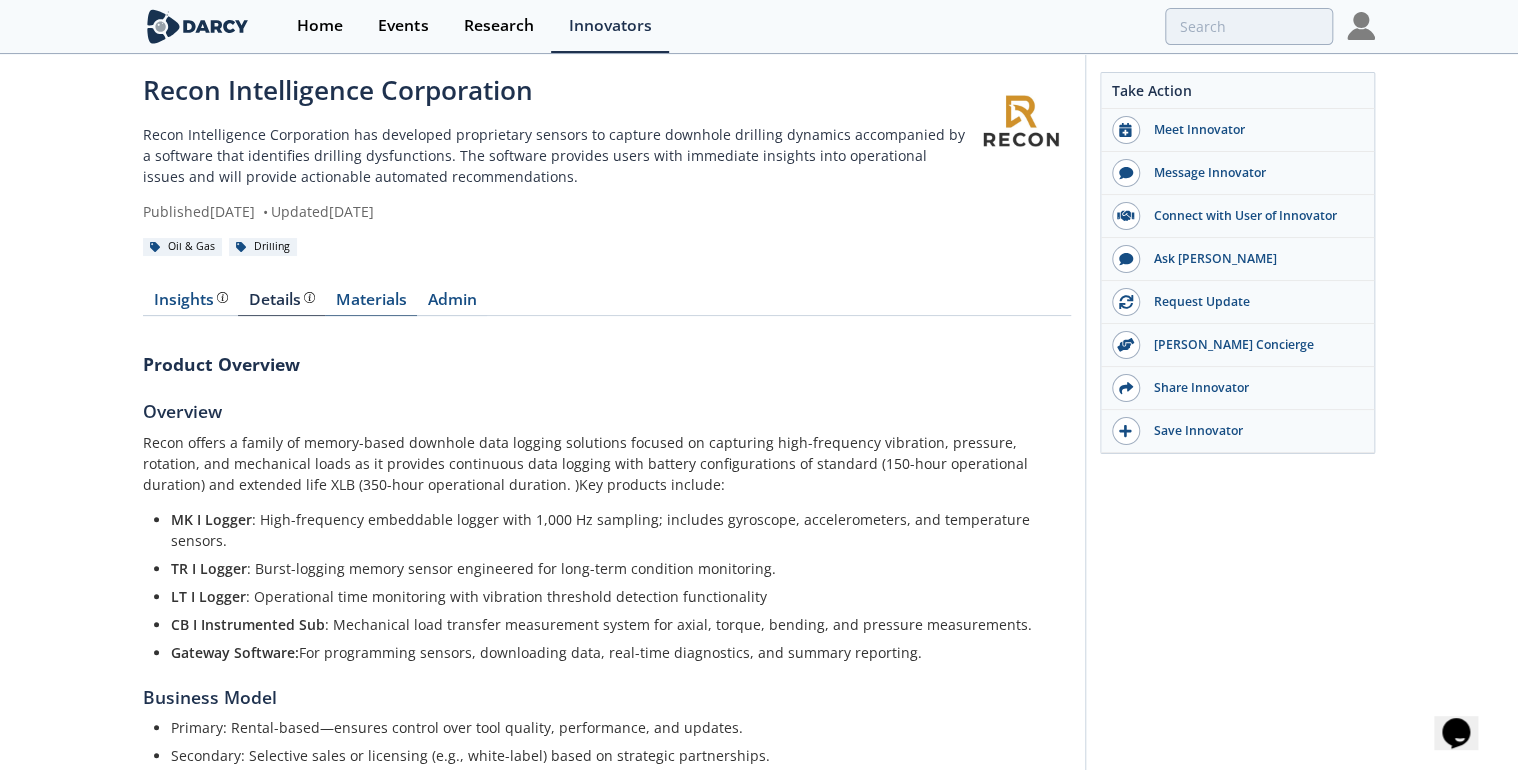 click on "Materials" at bounding box center [371, 304] 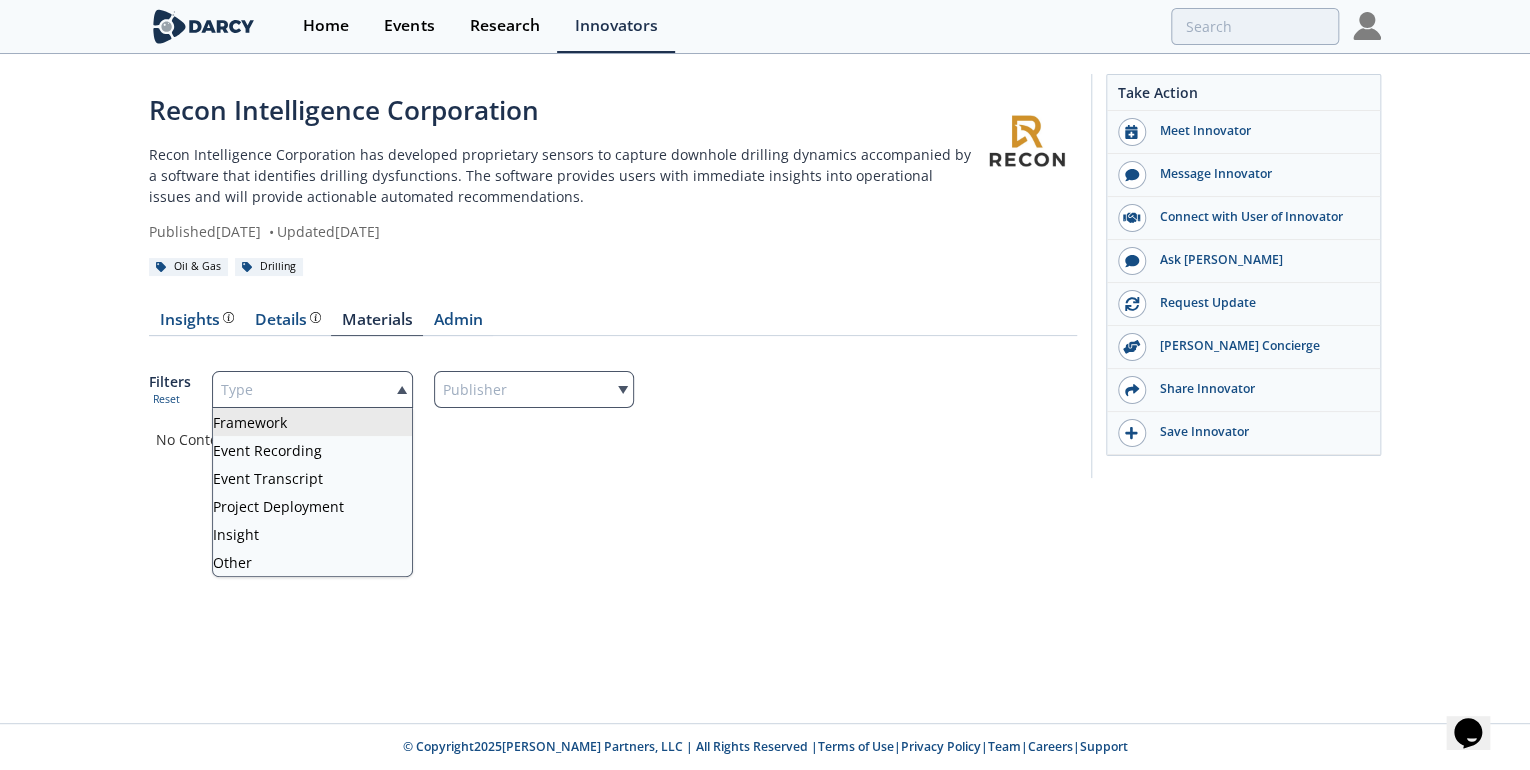 click on "Type" at bounding box center (312, 389) 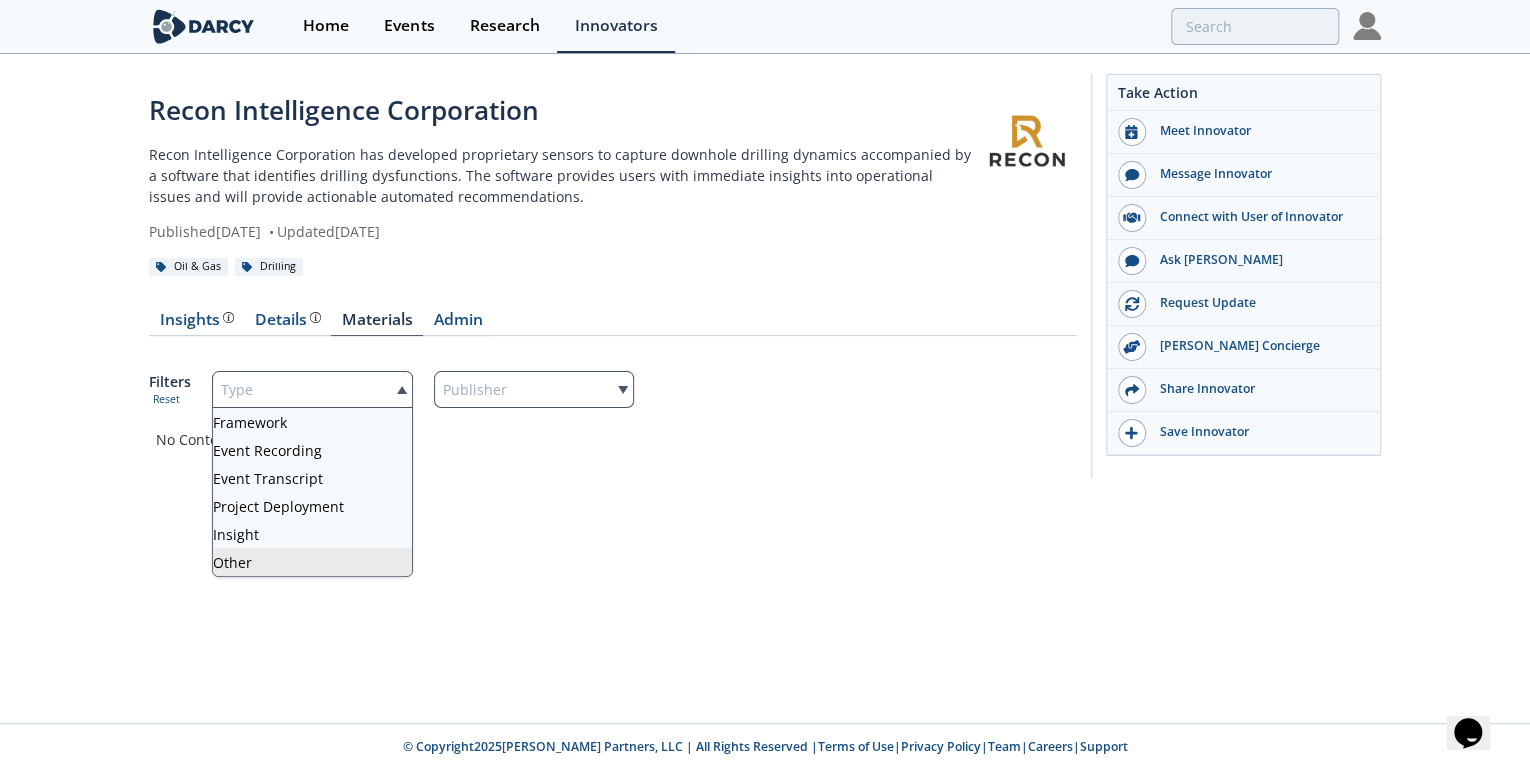 click on "Recon Intelligence Corporation
Recon Intelligence Corporation has developed proprietary sensors to capture downhole drilling dynamics accompanied by a software that identifies drilling dysfunctions. The software provides users with immediate insights into operational issues and will provide actionable automated recommendations.
Published  July 15, 2025
•
Updated  July 25, 2025
Oil & Gas
Drilling" 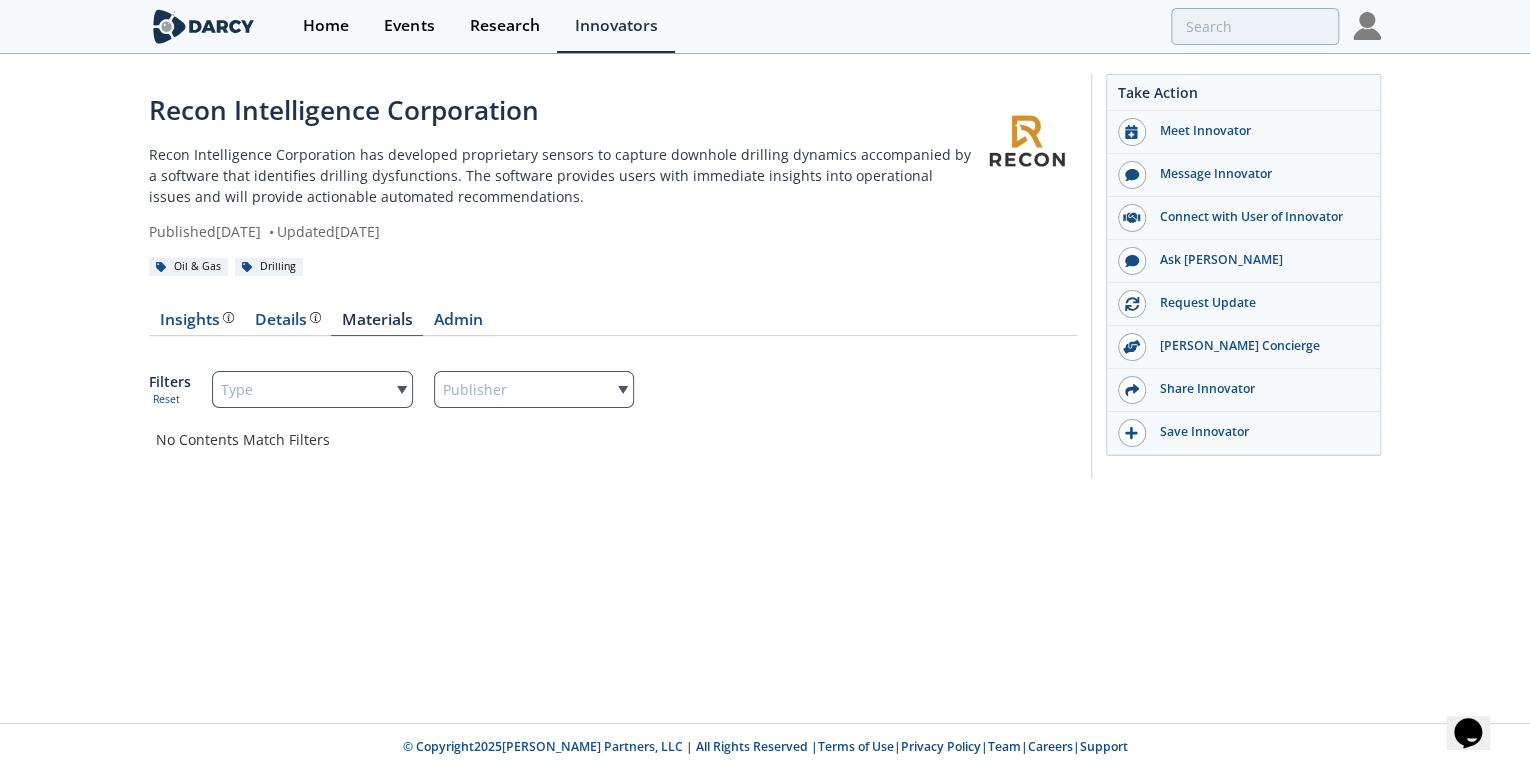 click on "Publisher" at bounding box center (534, 389) 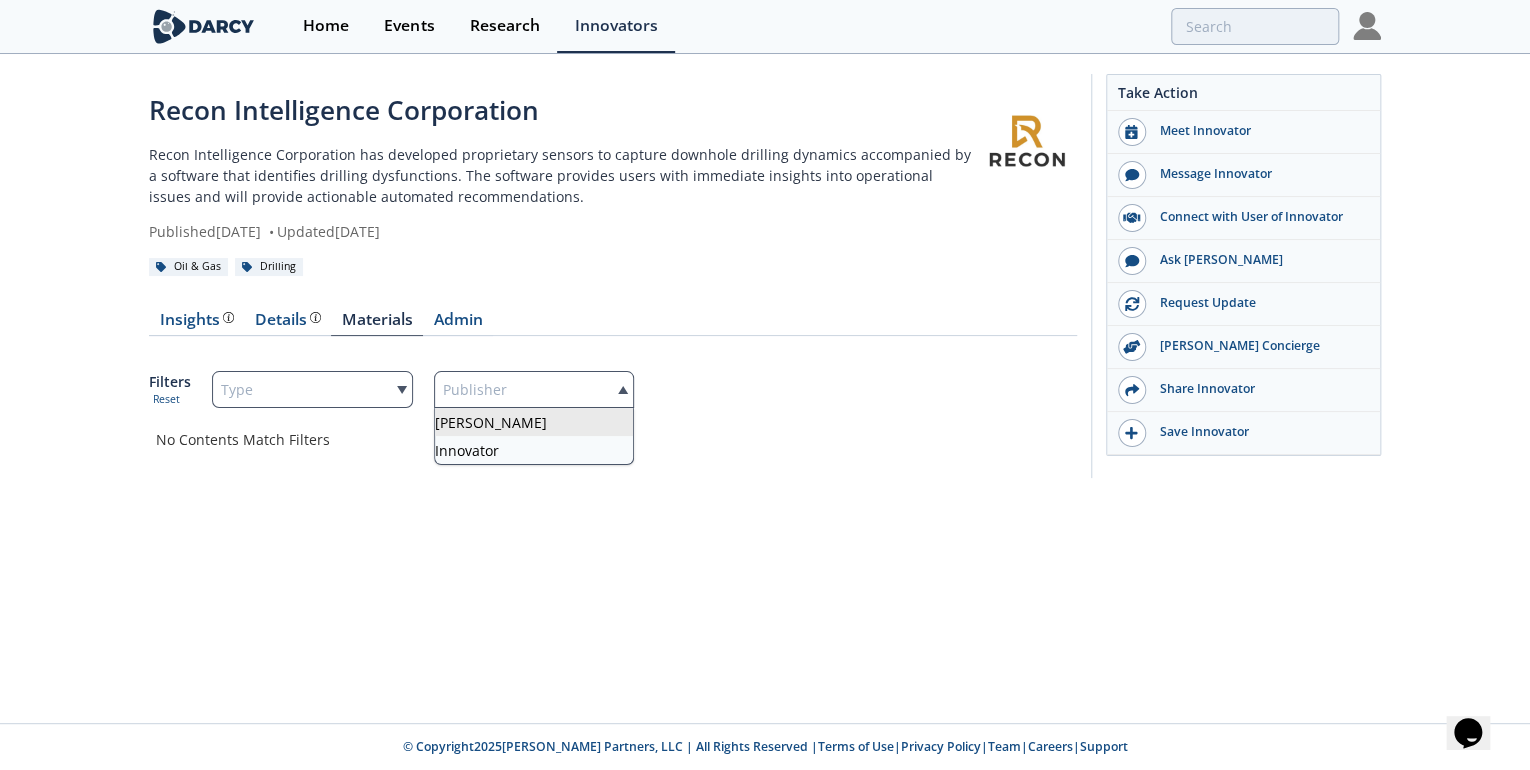 click on "Insights
Details
Product overview, business model, technology and applications as added by the Recon Intelligence Corporation team.
Materials
Admin" at bounding box center [613, 324] 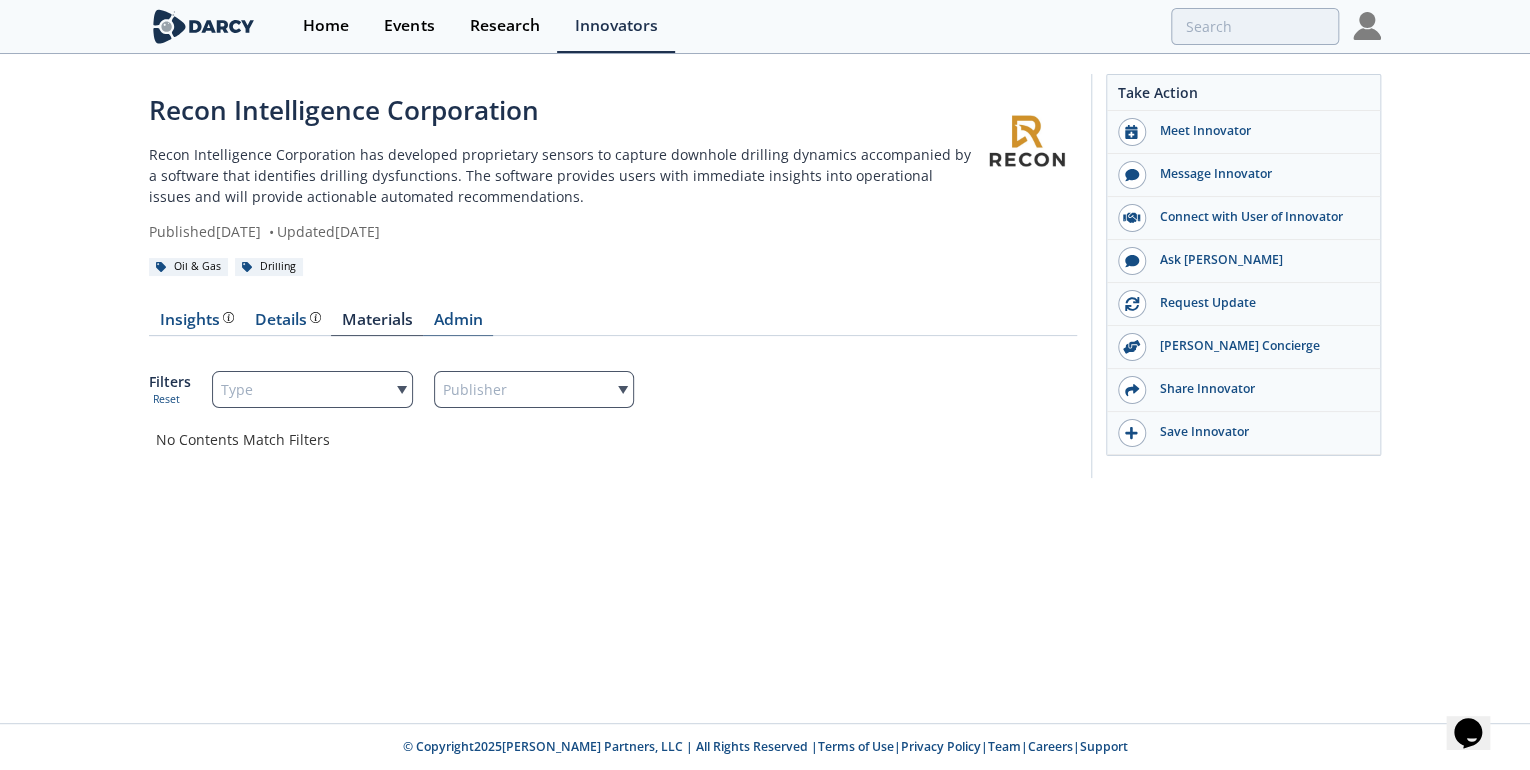 click on "Admin" at bounding box center (458, 324) 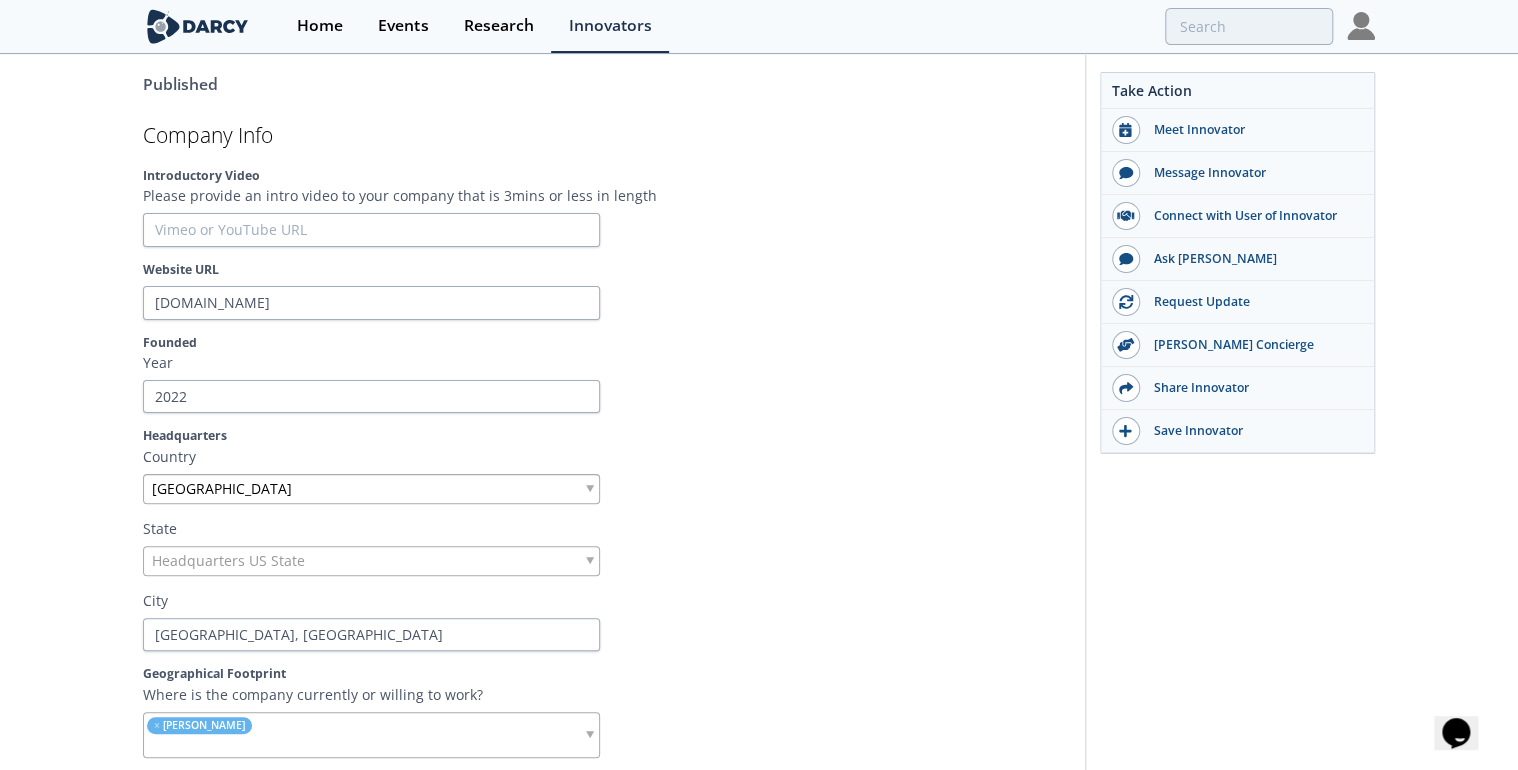 scroll, scrollTop: 380, scrollLeft: 0, axis: vertical 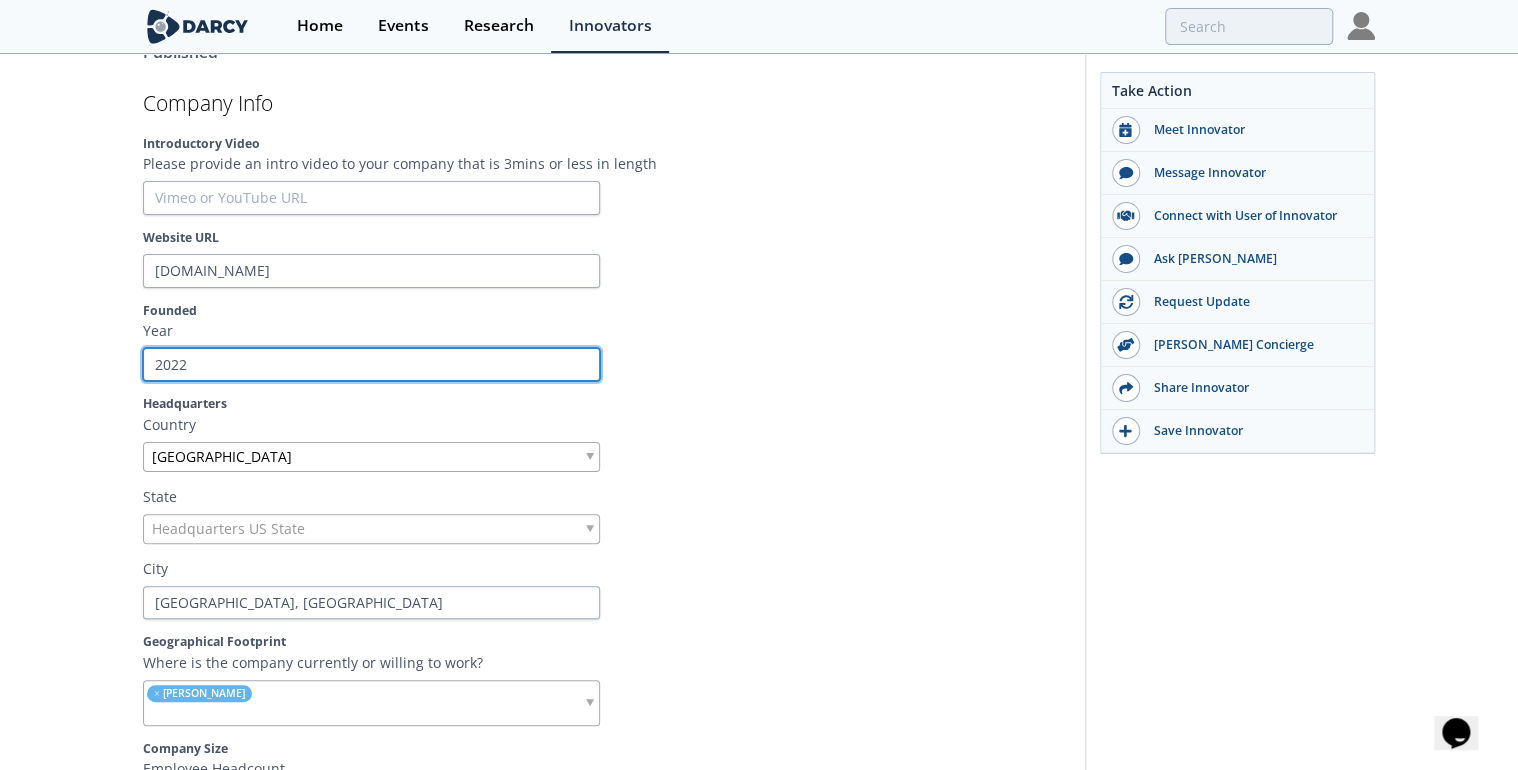 click on "2022" at bounding box center [371, 365] 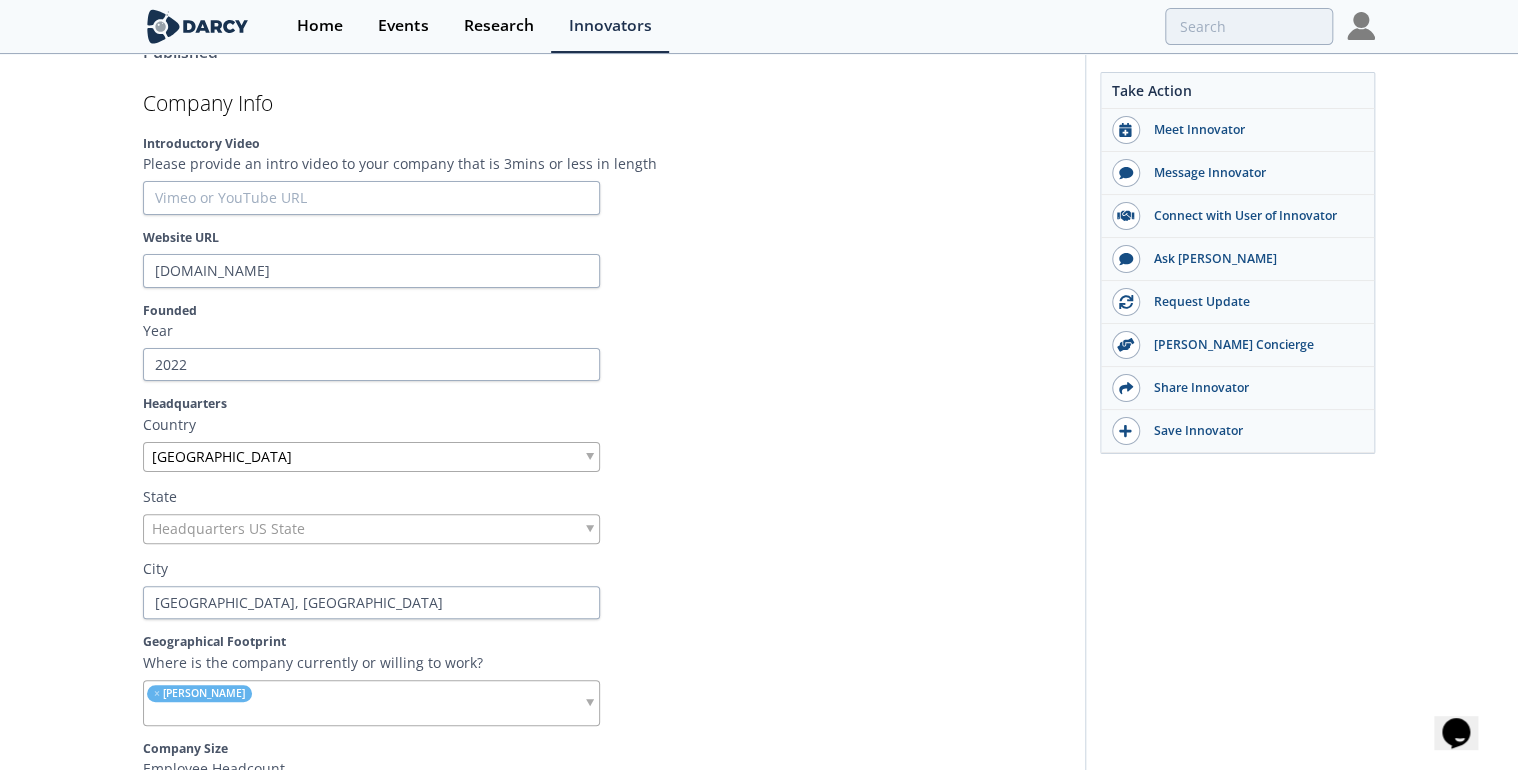 click on "Country" at bounding box center (607, 424) 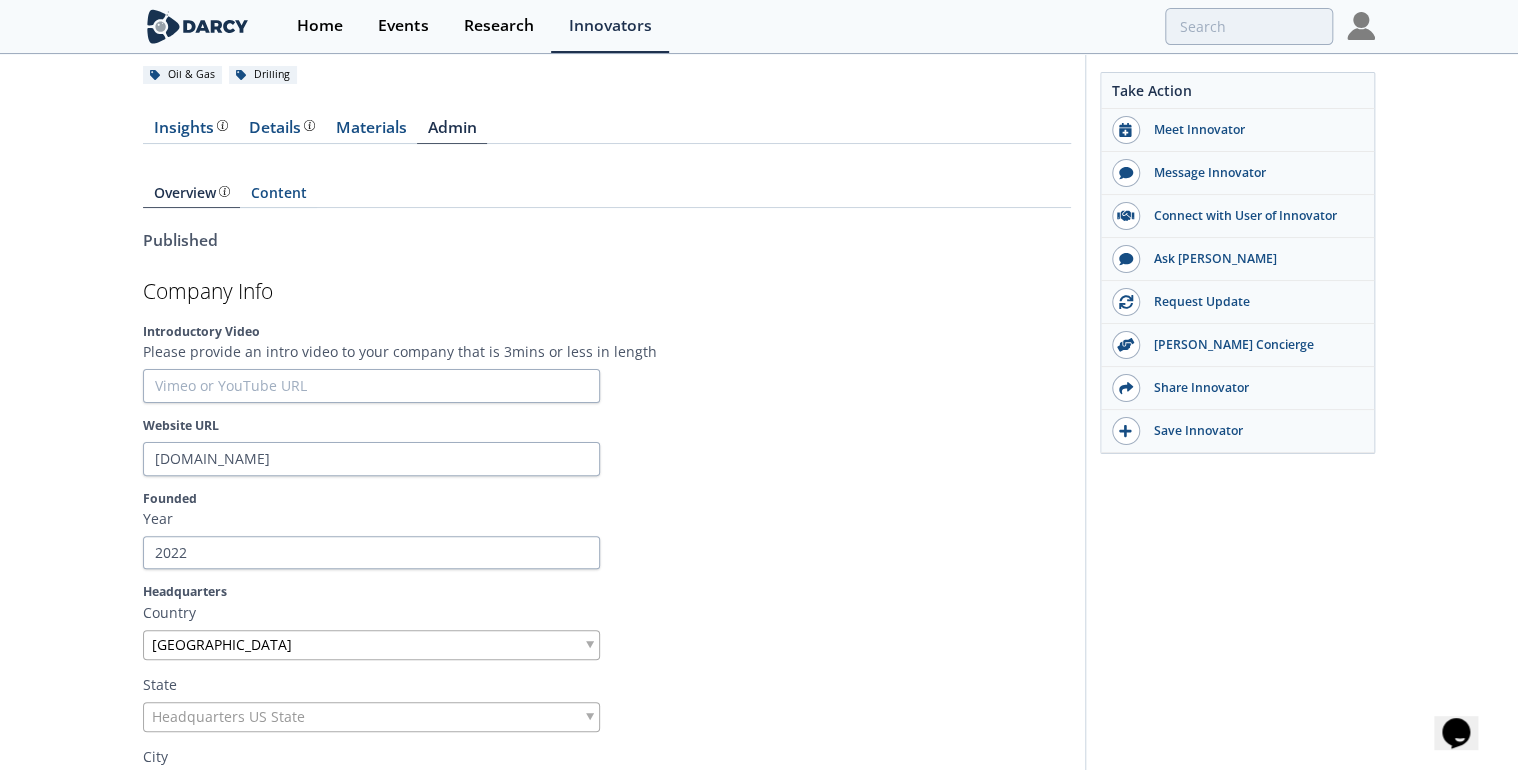 scroll, scrollTop: 0, scrollLeft: 0, axis: both 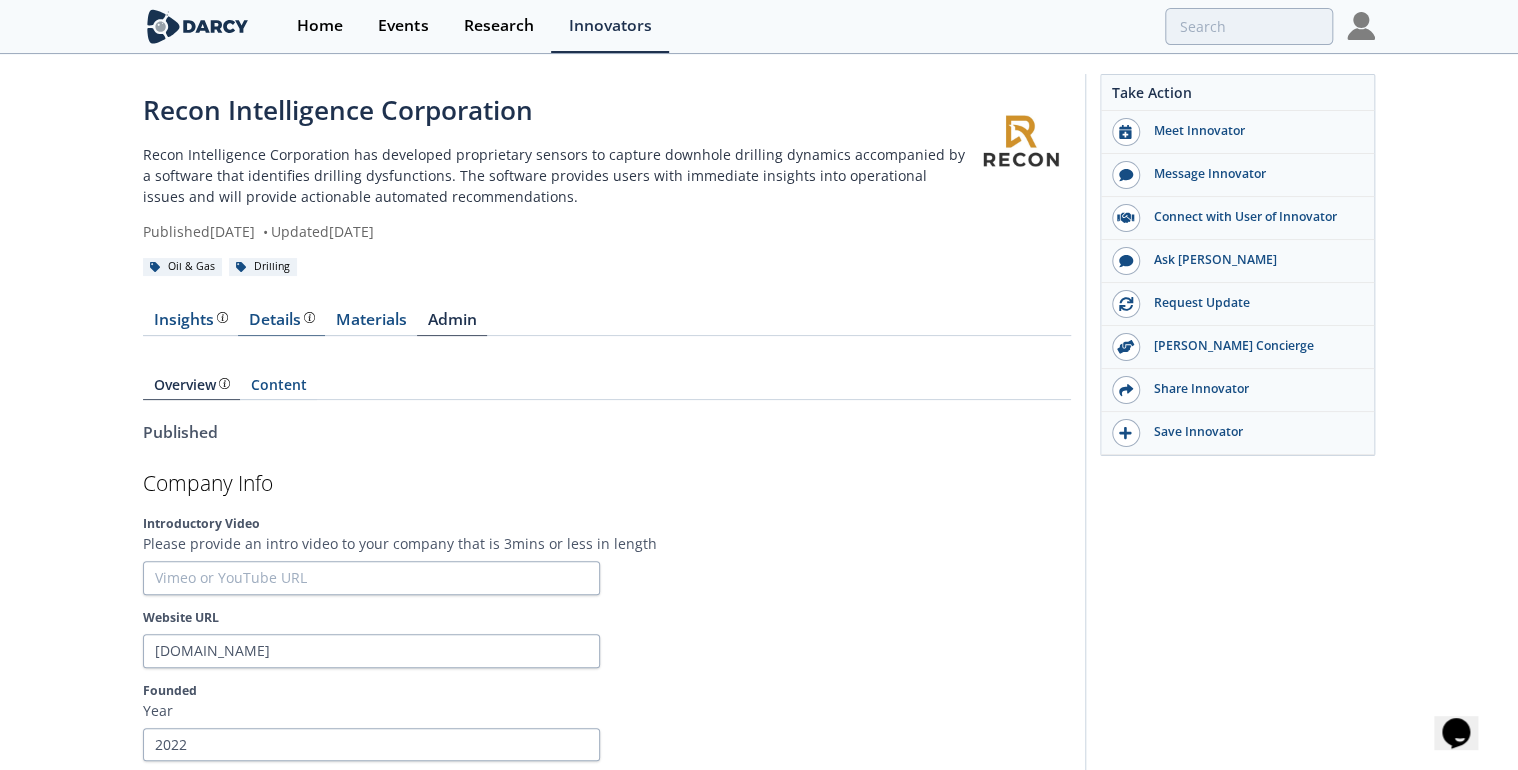 click on "Details
Product overview, business model, technology and applications as added by the Recon Intelligence Corporation team." at bounding box center [282, 320] 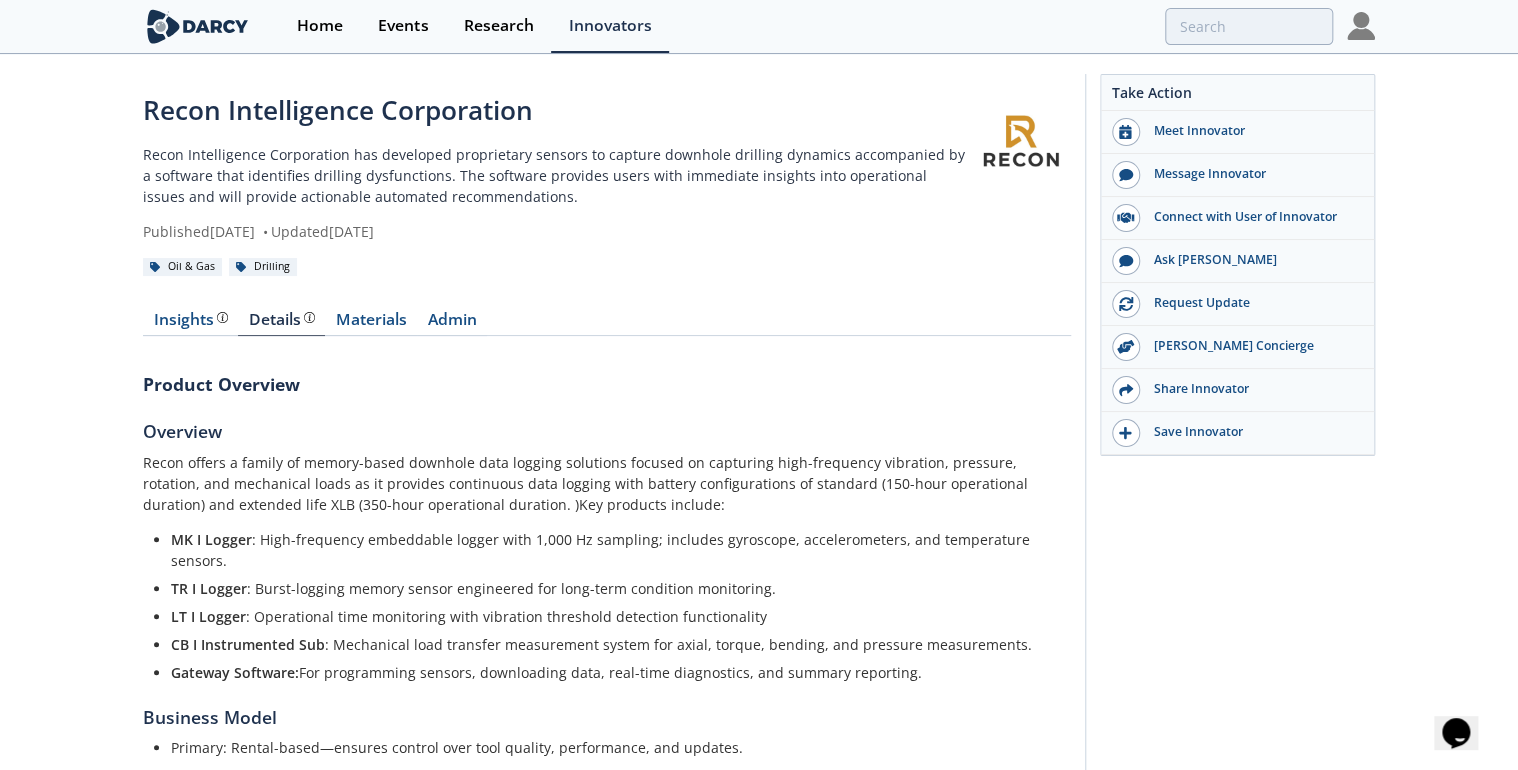 click on "Recon offers a family of memory-based downhole data logging solutions focused on capturing high-frequency vibration, pressure, rotation, and mechanical loads as it provides continuous data logging with battery configurations of standard (150-hour operational duration) and extended life XLB (350-hour operational duration. )Key products include:" at bounding box center [607, 483] 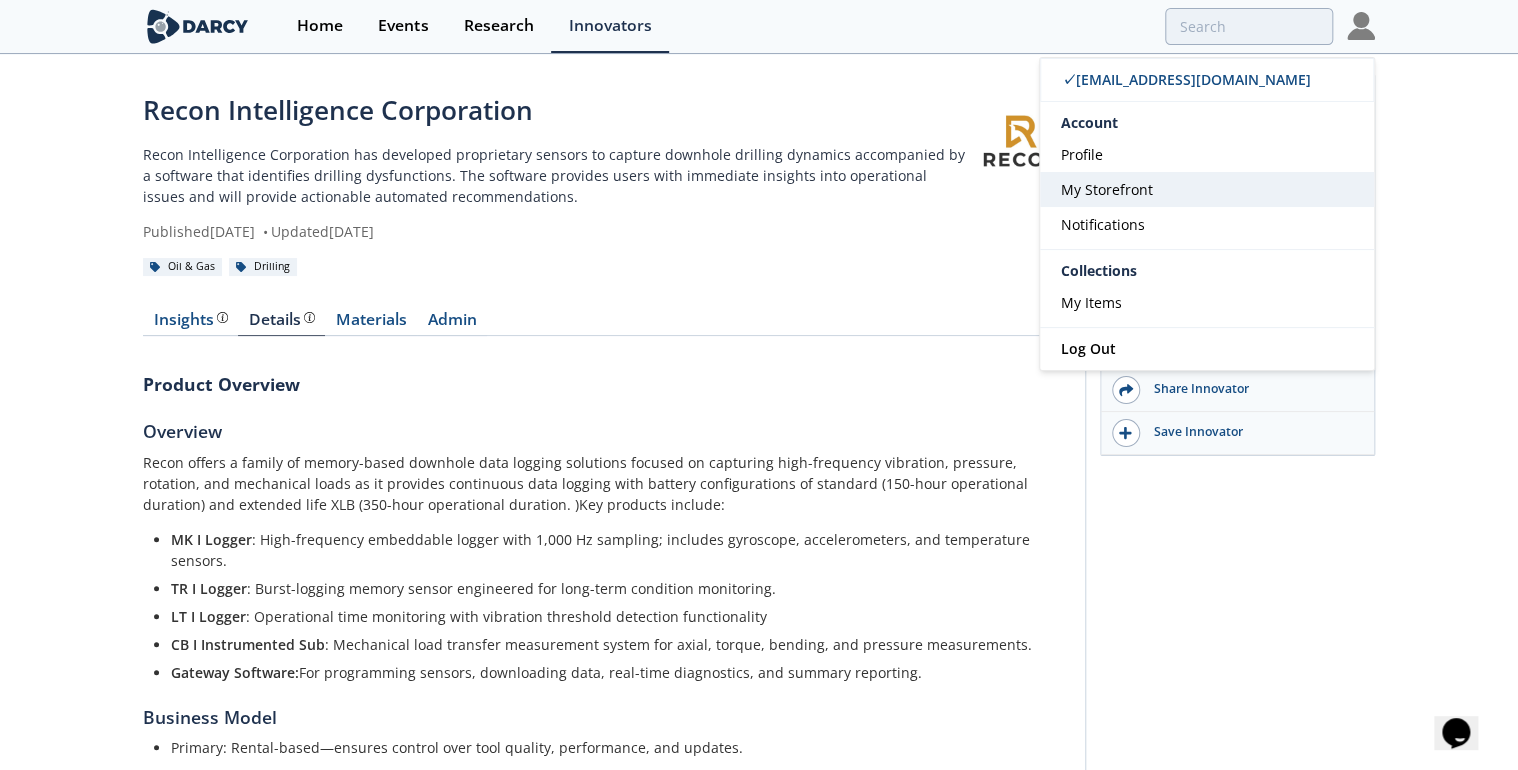 click on "My Storefront" at bounding box center (1107, 189) 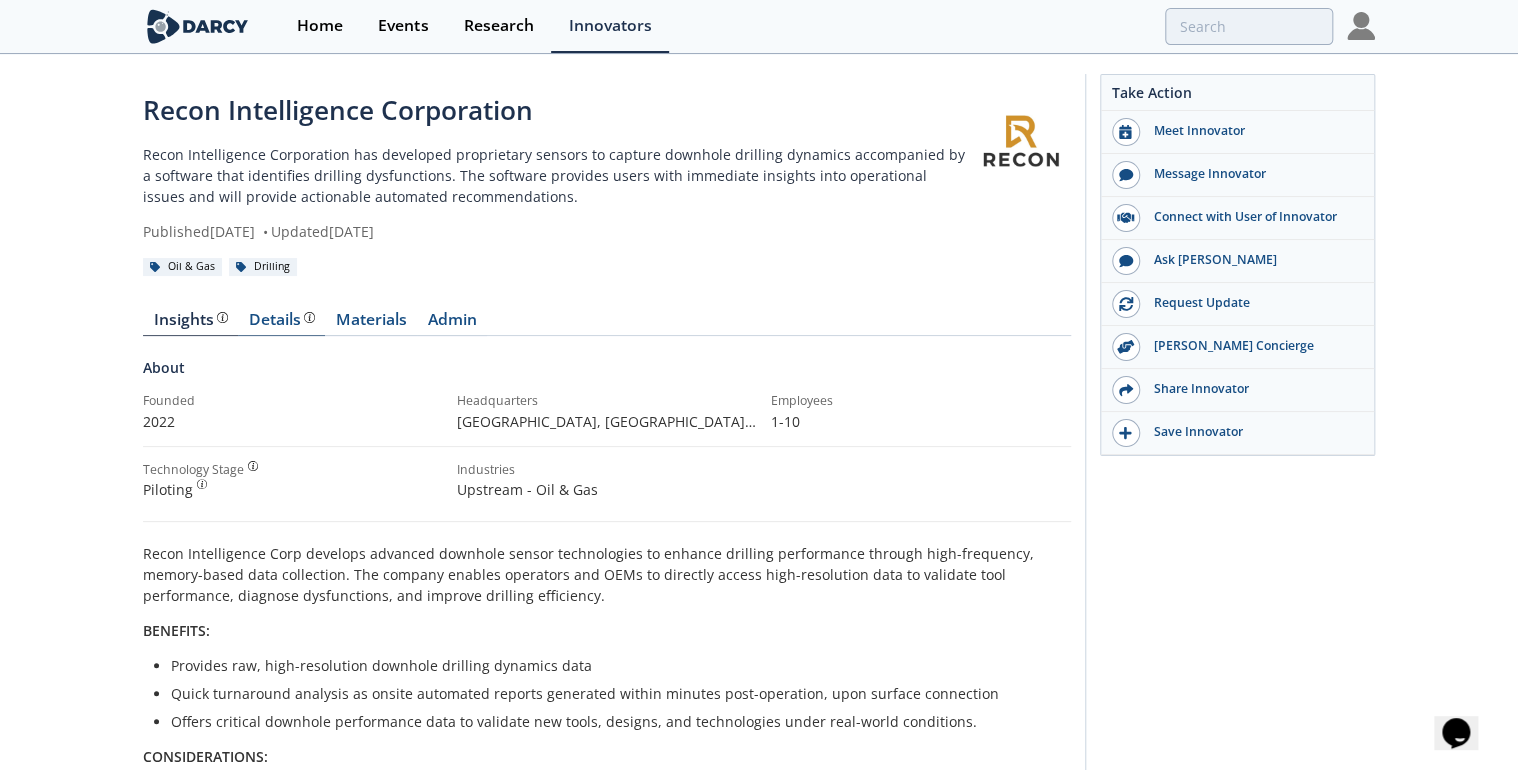 click on "Details
Product overview, business model, technology and applications as added by the Recon Intelligence Corporation team." at bounding box center [282, 320] 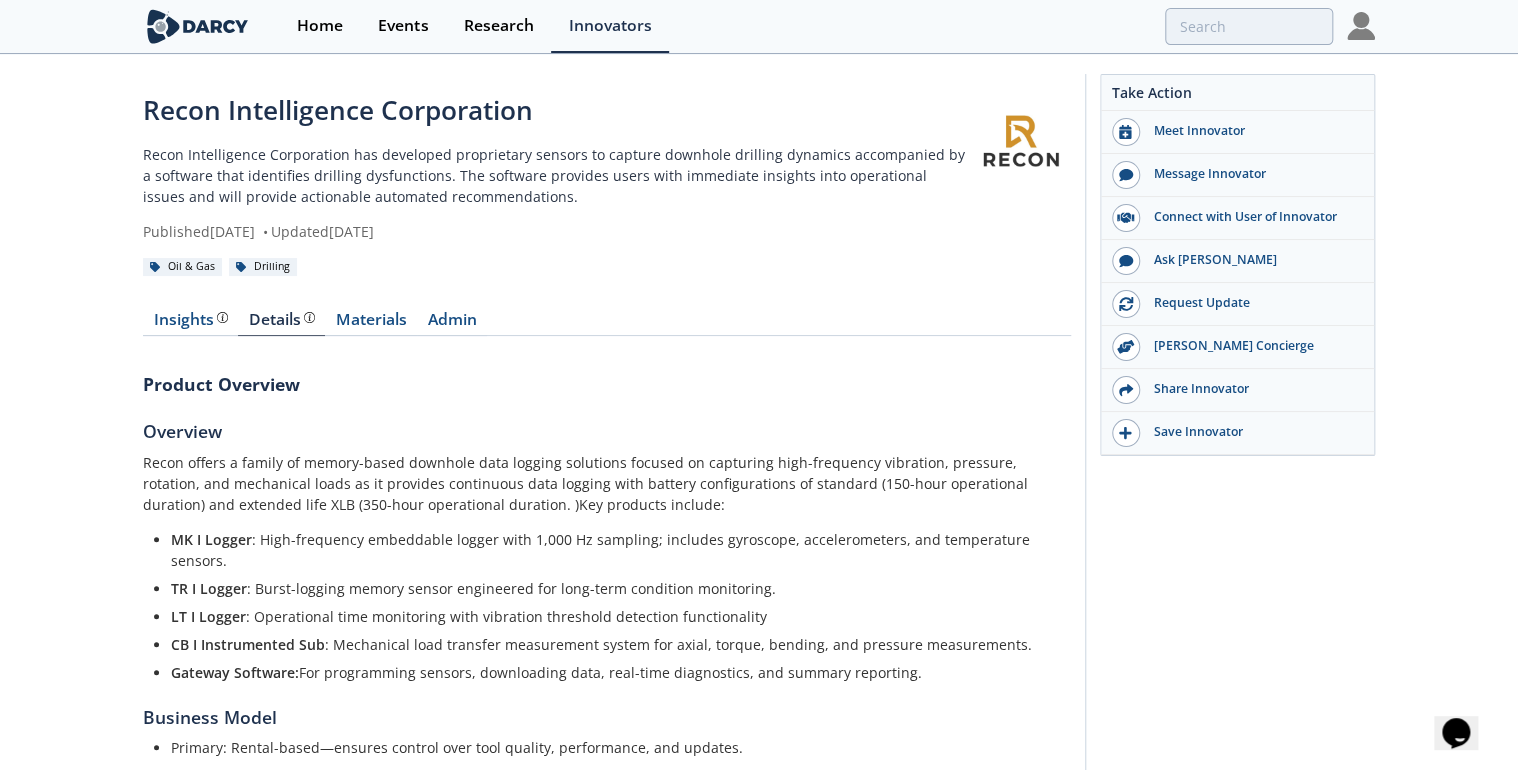 click on "Recon offers a family of memory-based downhole data logging solutions focused on capturing high-frequency vibration, pressure, rotation, and mechanical loads as it provides continuous data logging with battery configurations of standard (150-hour operational duration) and extended life XLB (350-hour operational duration. )Key products include:" at bounding box center (607, 483) 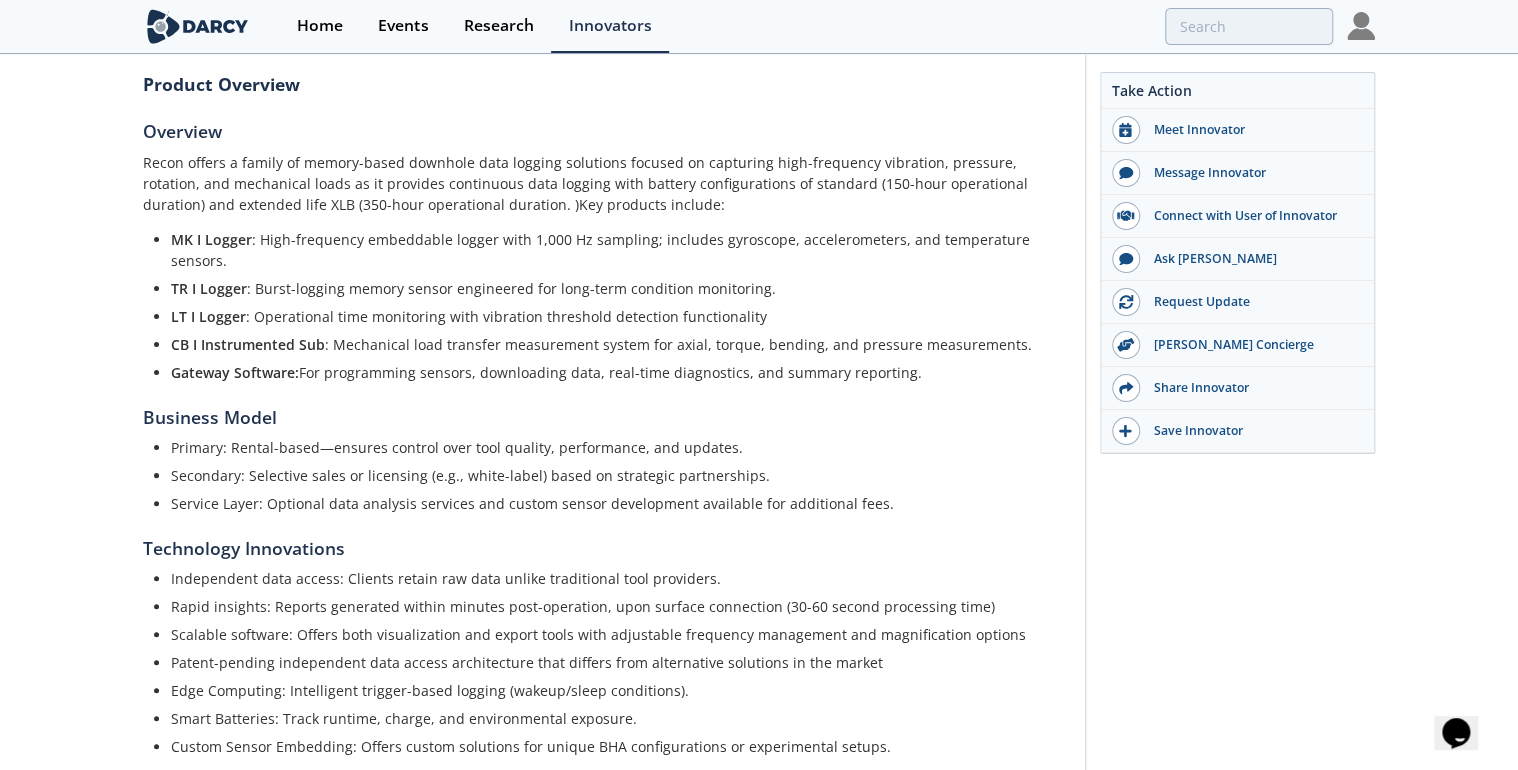 click on "Primary: Rental-based—ensures control over tool quality, performance, and updates." at bounding box center [614, 447] 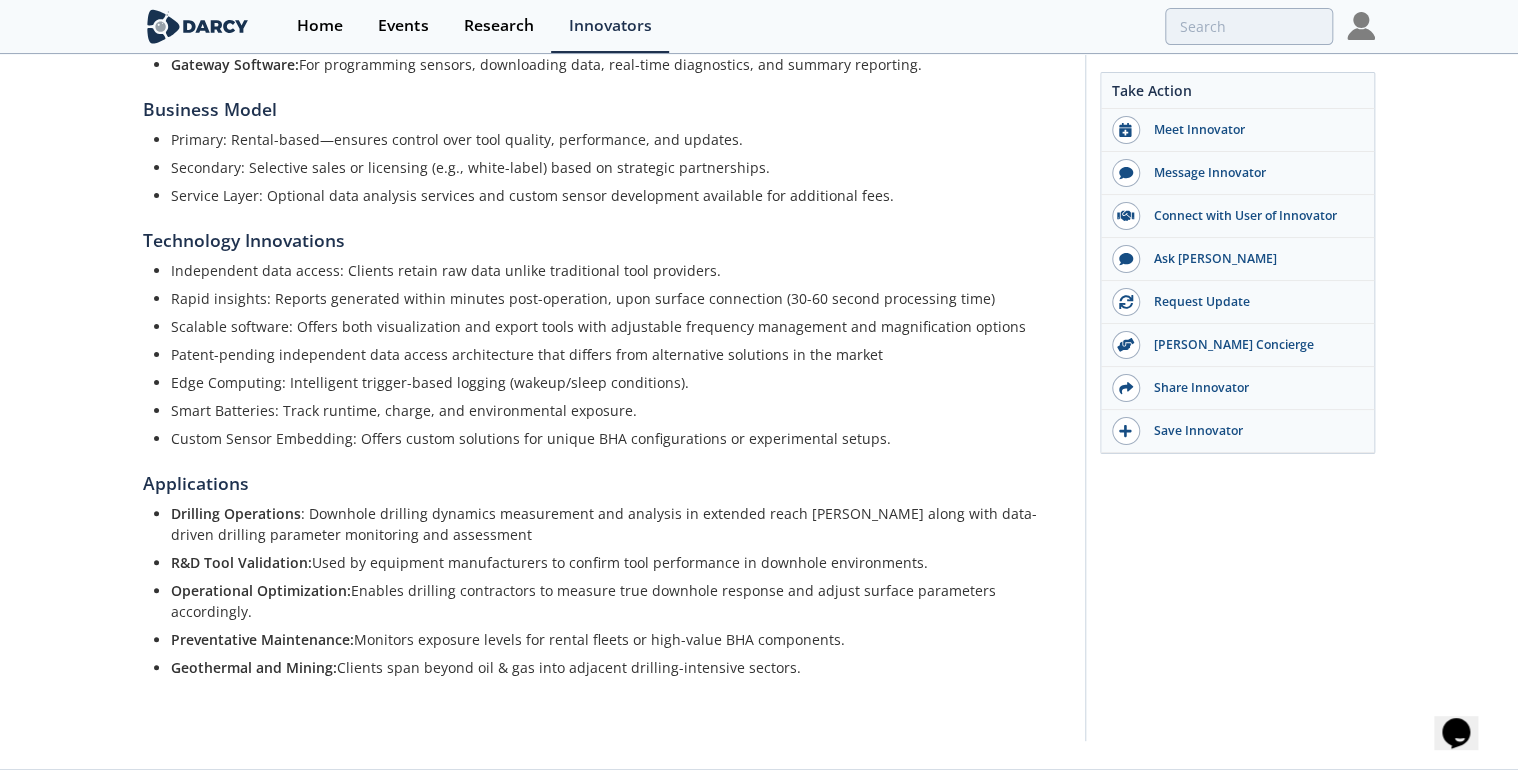 scroll, scrollTop: 633, scrollLeft: 0, axis: vertical 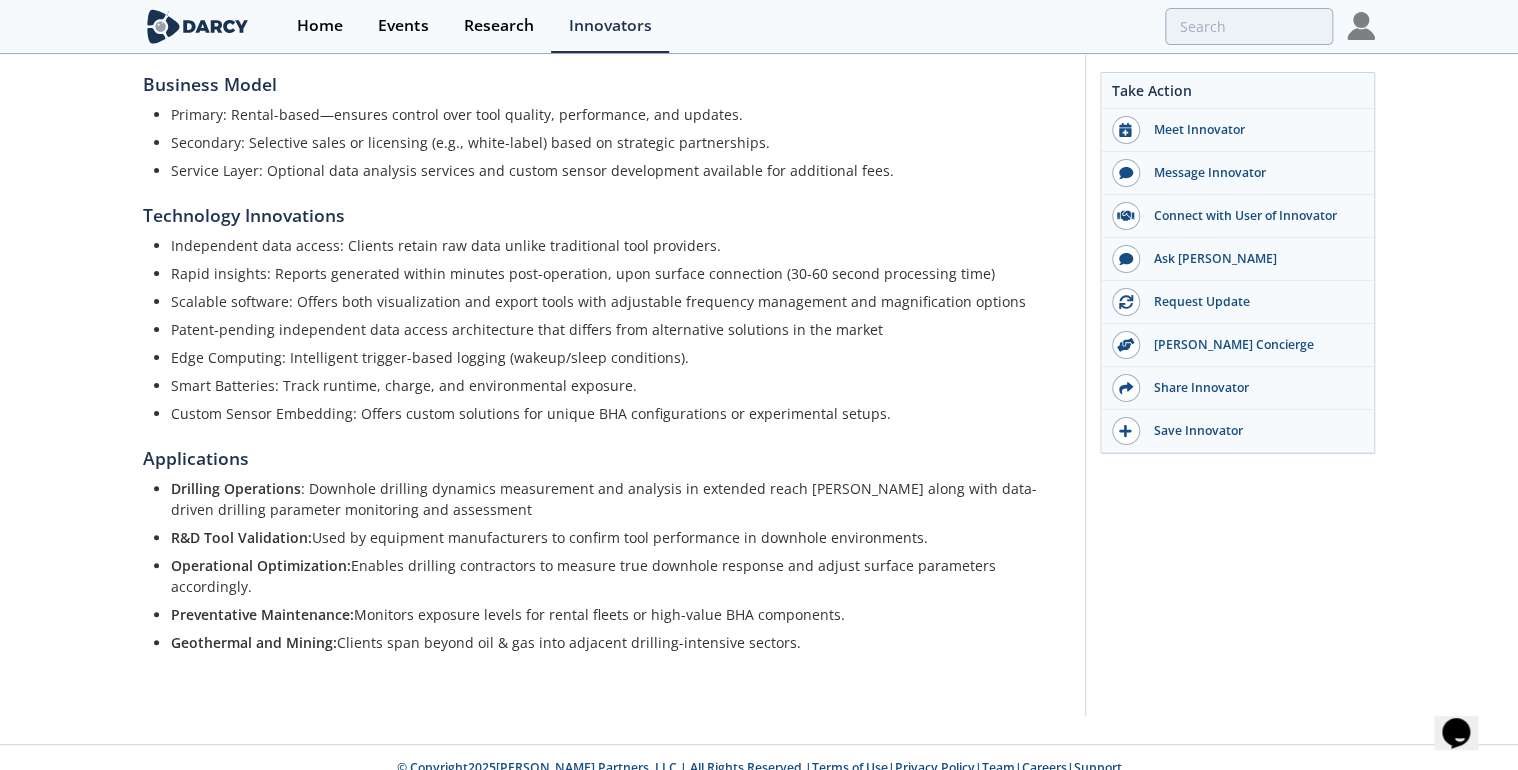 drag, startPoint x: 492, startPoint y: 540, endPoint x: 487, endPoint y: 530, distance: 11.18034 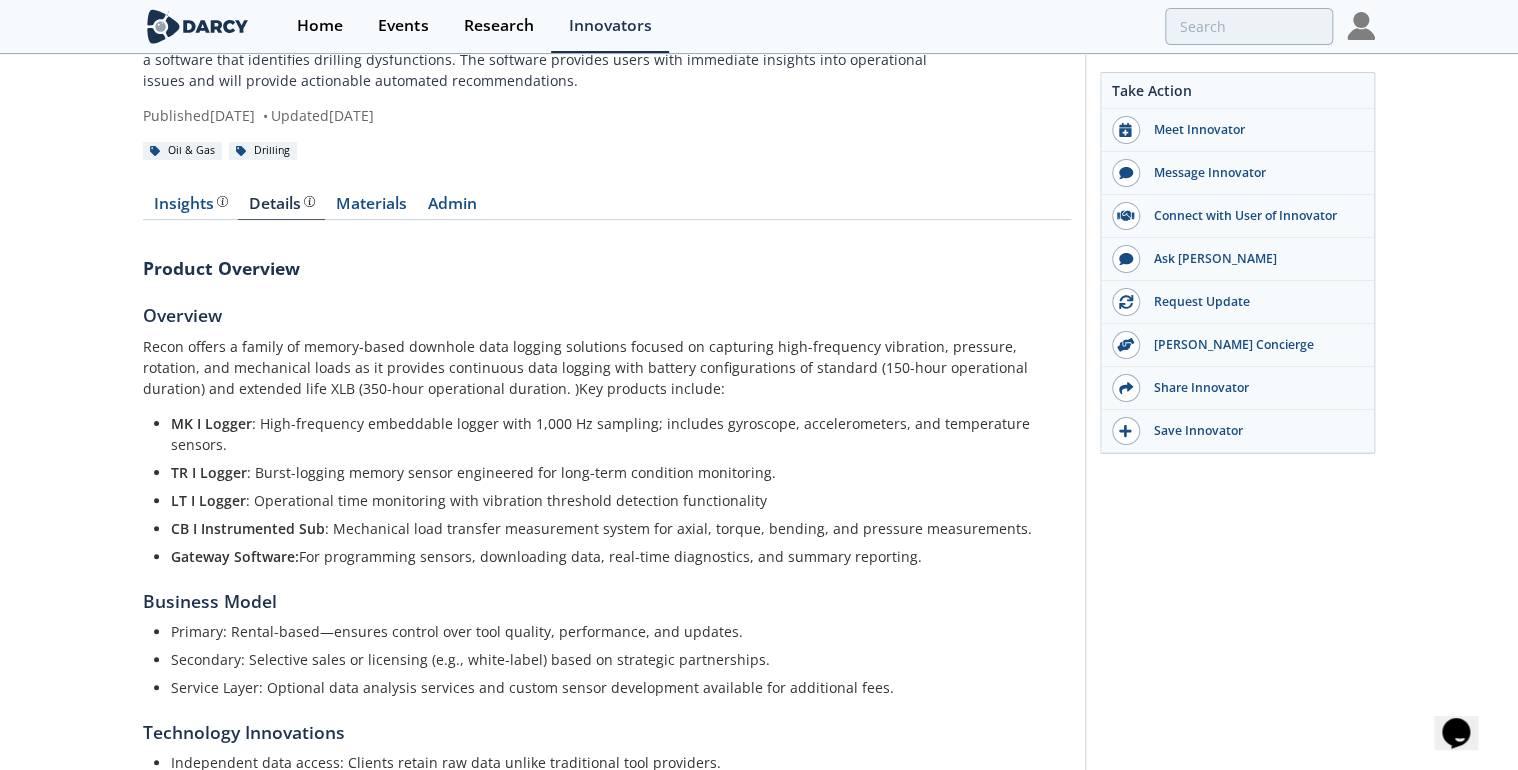 scroll, scrollTop: 113, scrollLeft: 0, axis: vertical 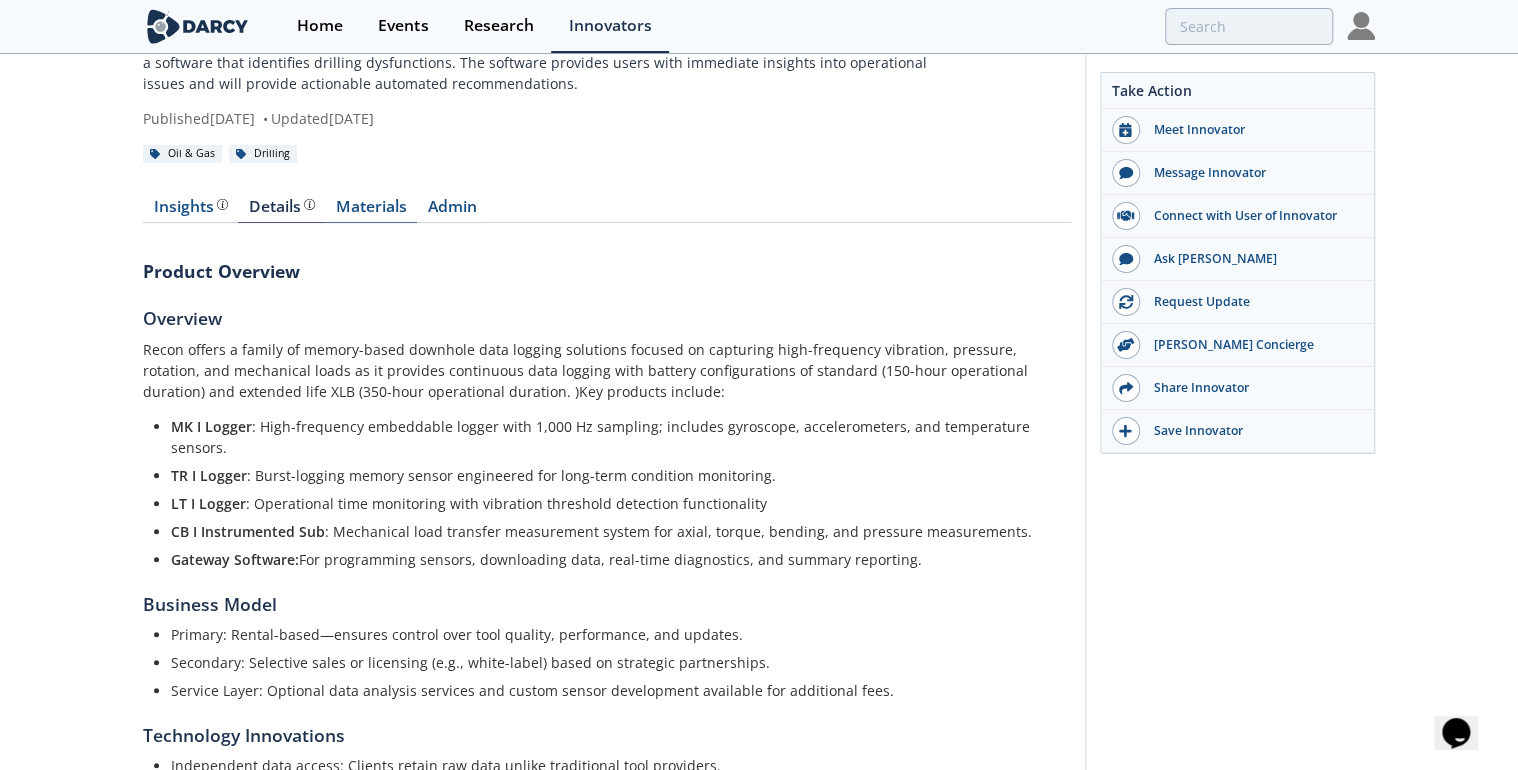 click on "Materials" at bounding box center [371, 211] 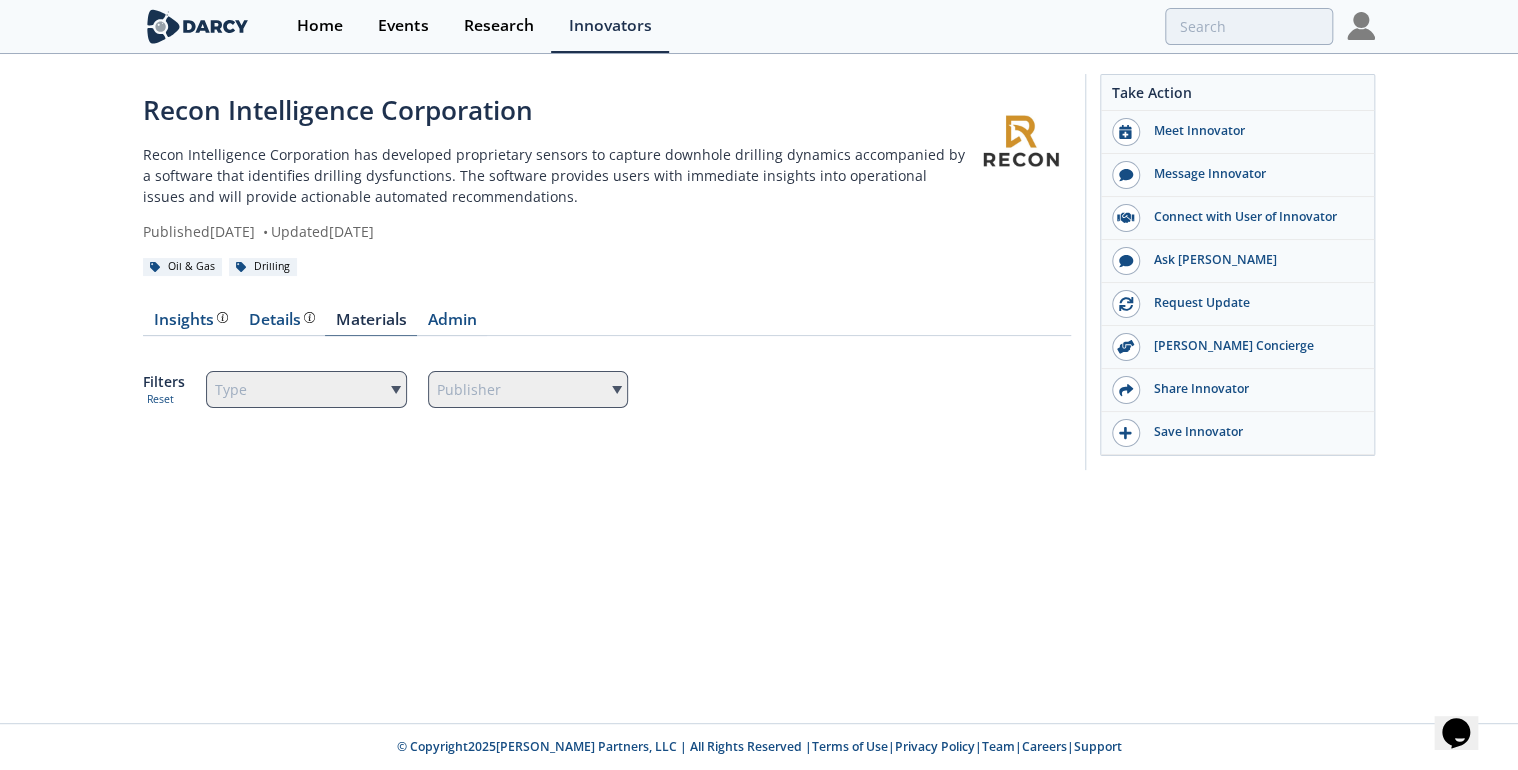 scroll, scrollTop: 0, scrollLeft: 0, axis: both 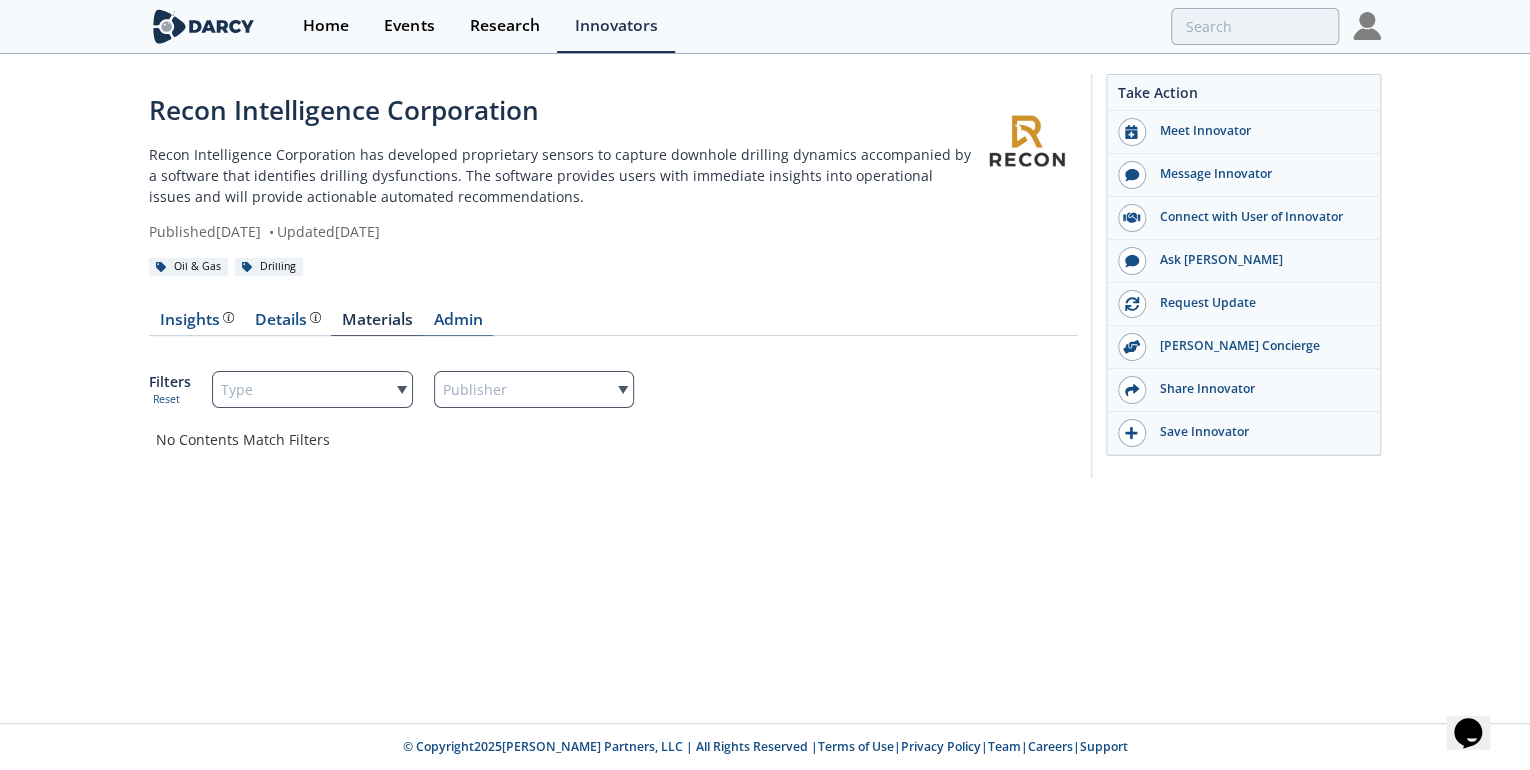 click on "Admin" at bounding box center [458, 324] 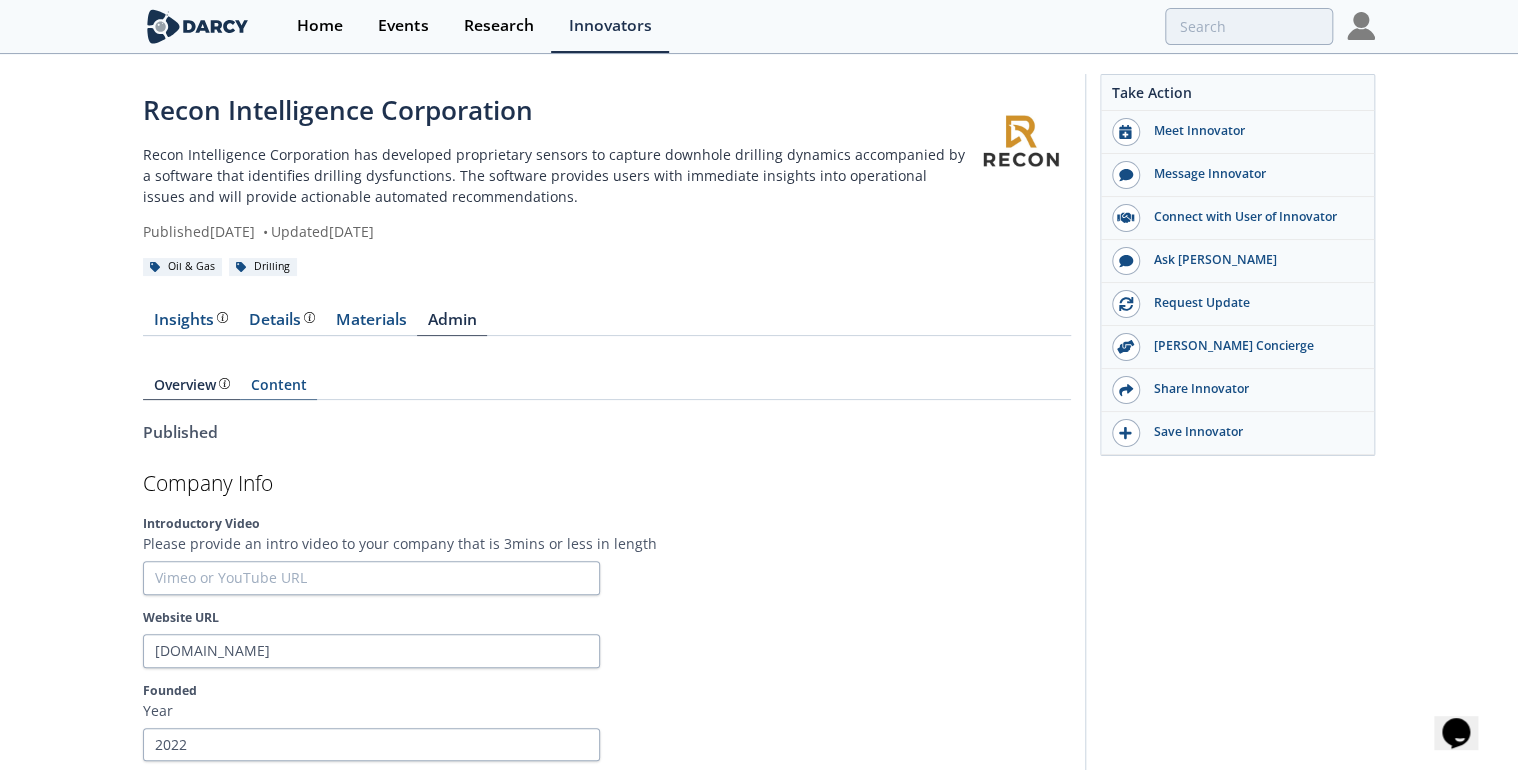 click on "Content" at bounding box center [278, 389] 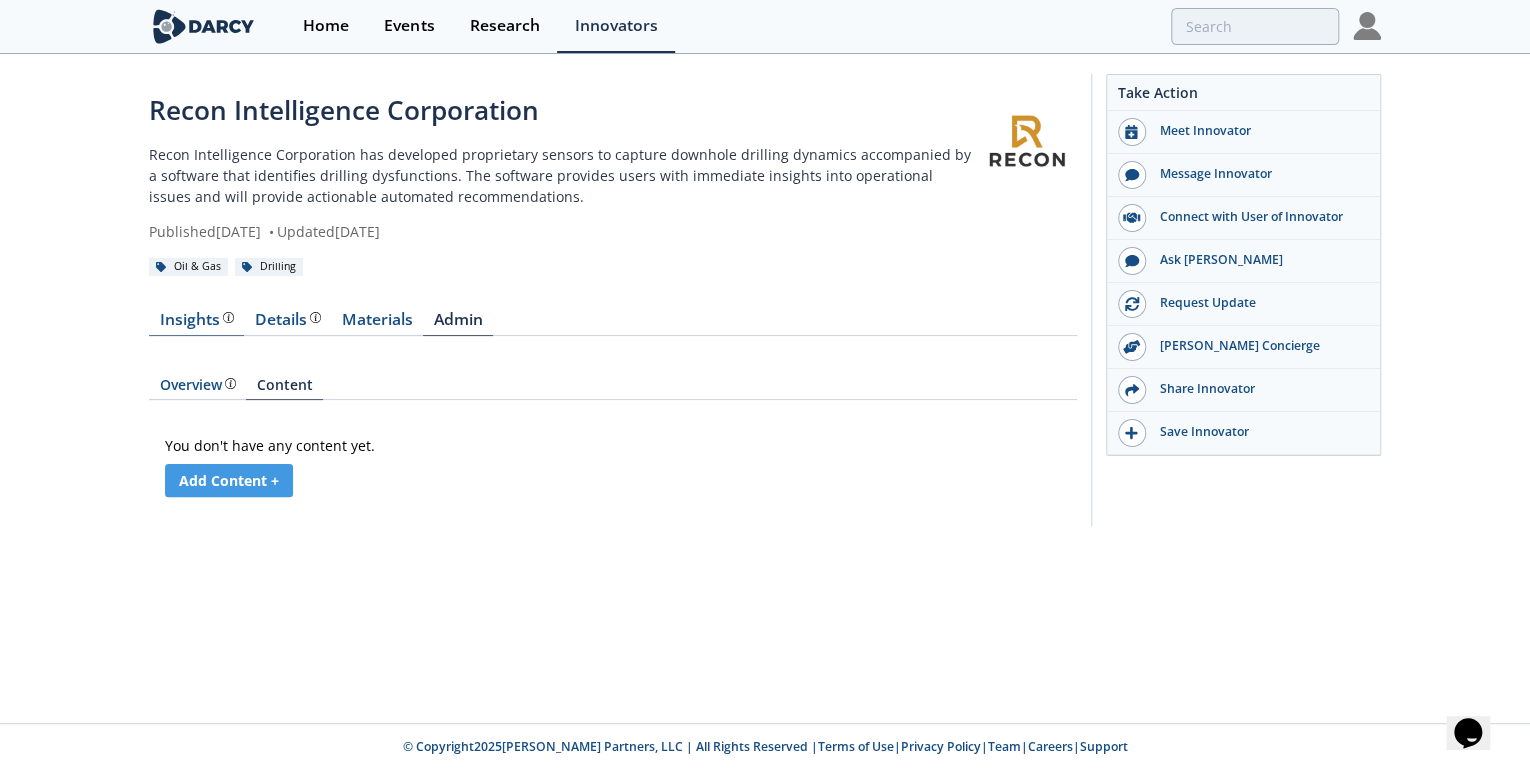 click on "Insights
The Darcy Research team’s summarized opinion of the innovator, the competitive landscape, background information of the innovator and snapshot of the customer base." at bounding box center [197, 320] 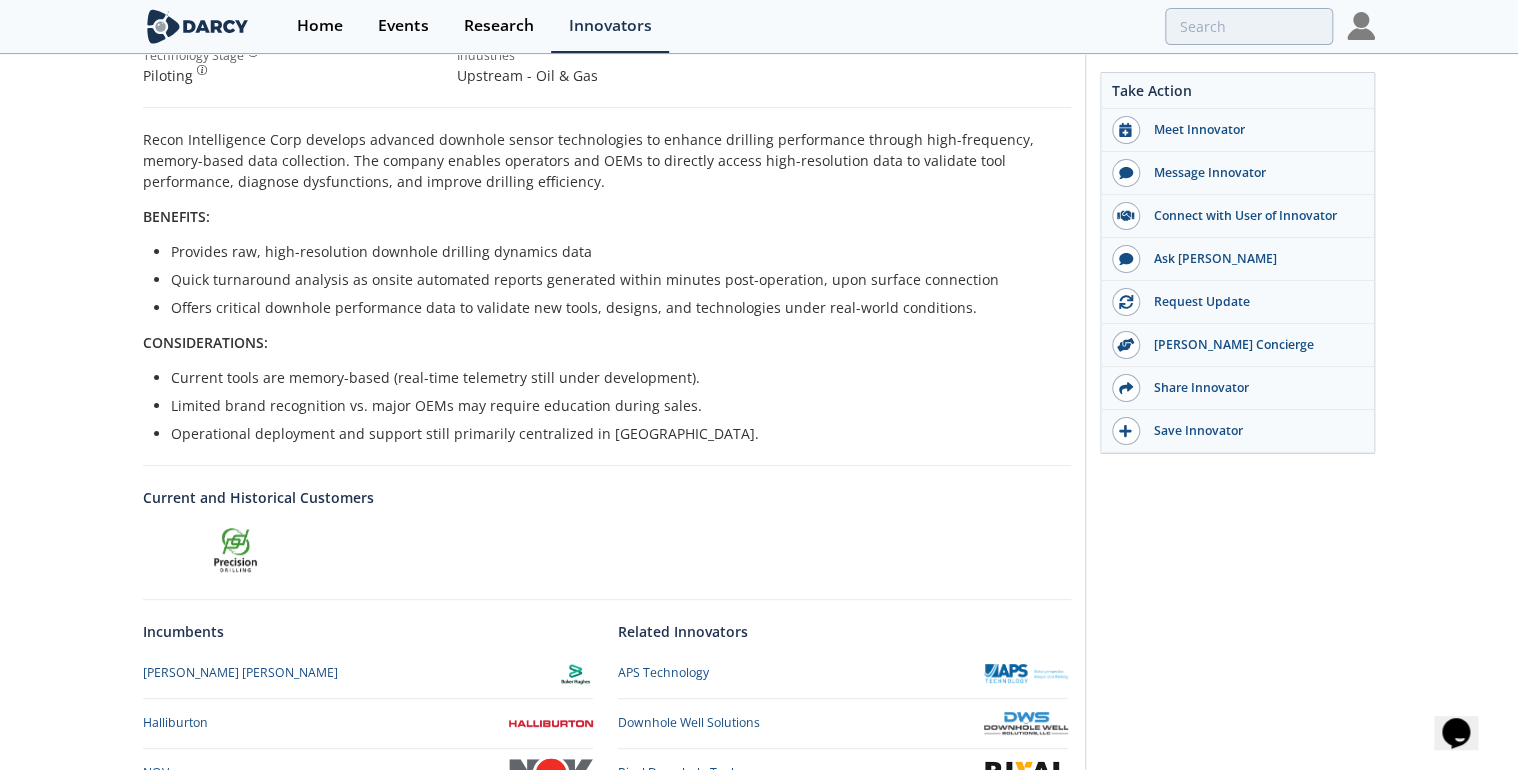 scroll, scrollTop: 596, scrollLeft: 0, axis: vertical 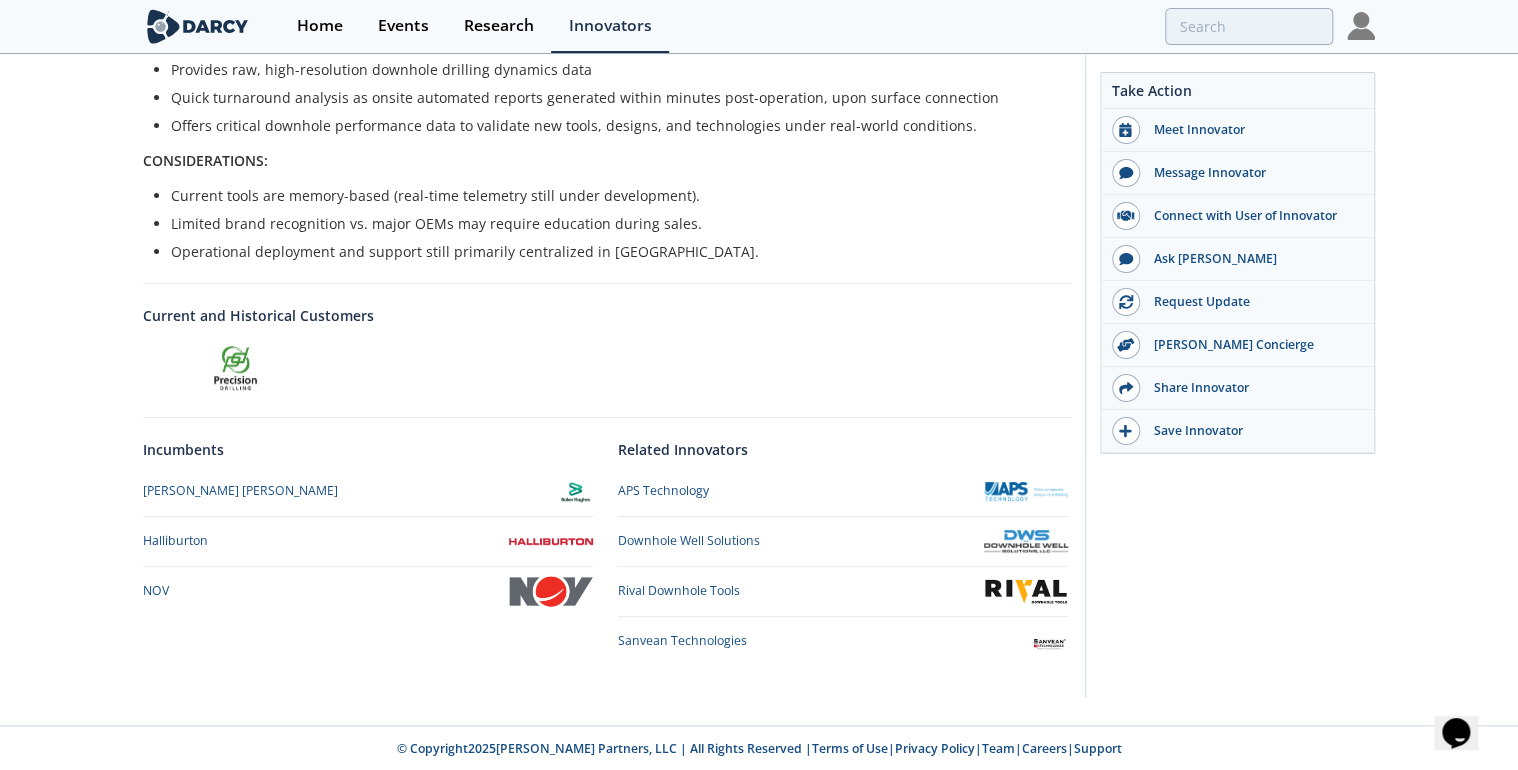 click at bounding box center (235, 368) 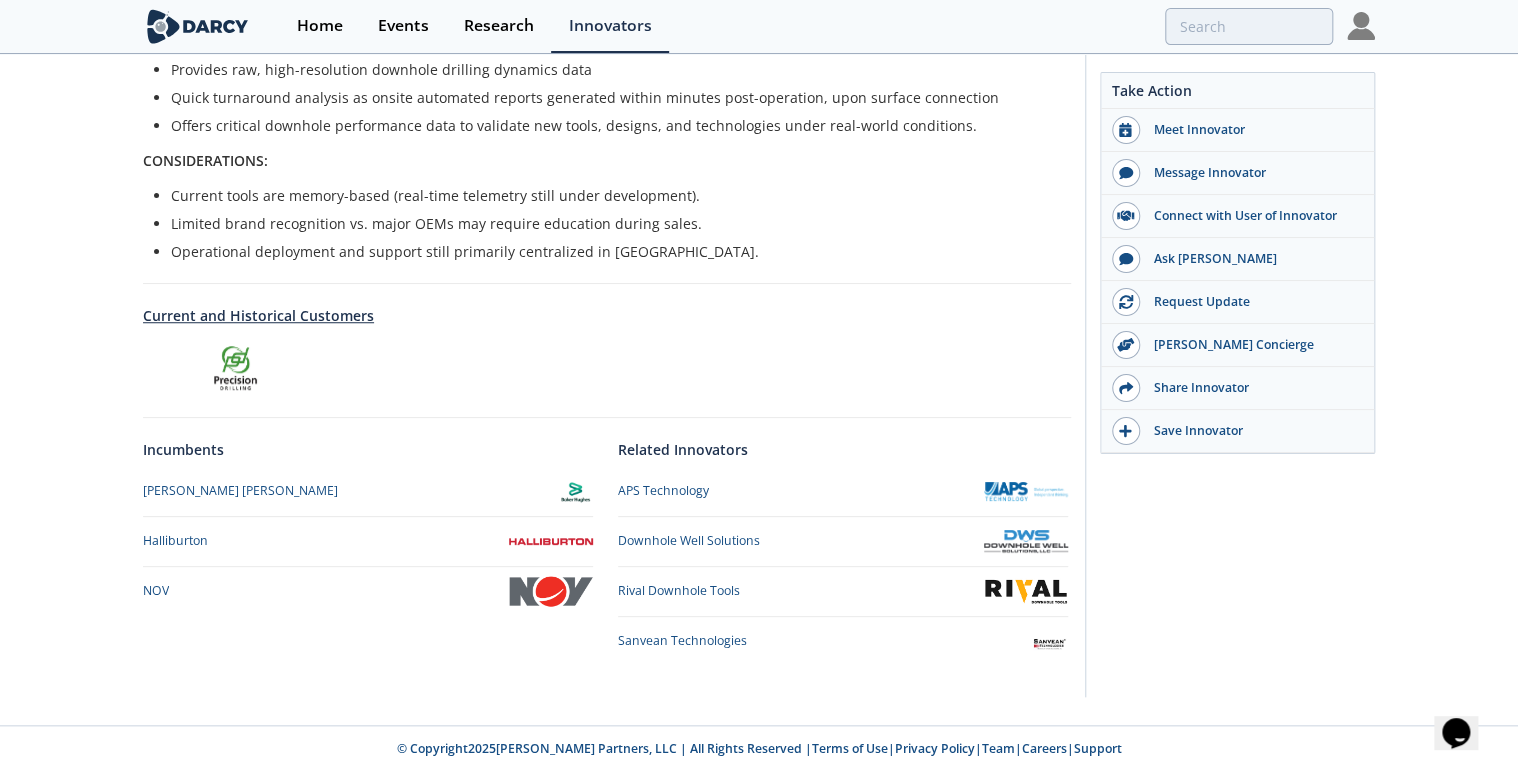 click on "Current and Historical Customers" at bounding box center (607, 315) 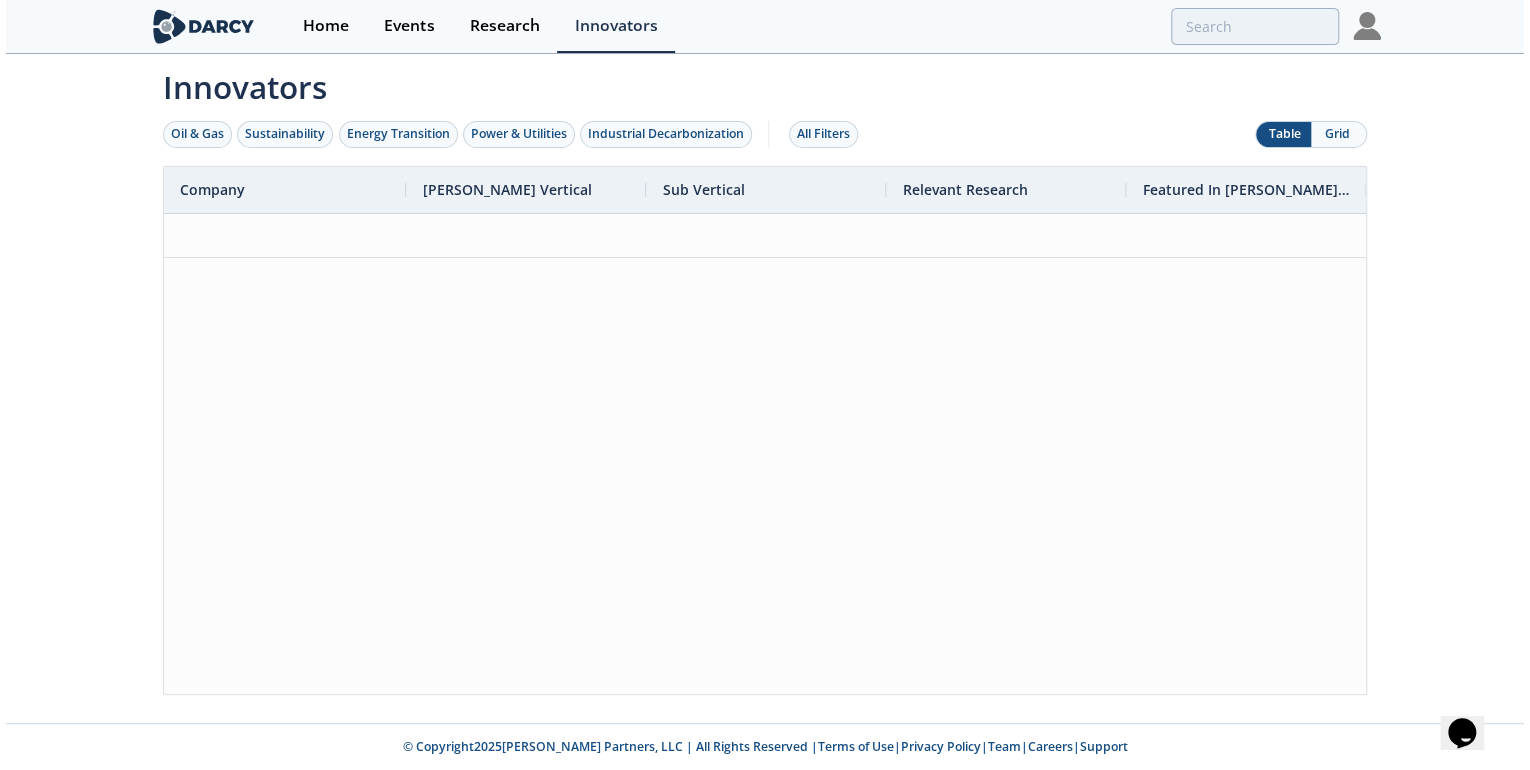 scroll, scrollTop: 0, scrollLeft: 0, axis: both 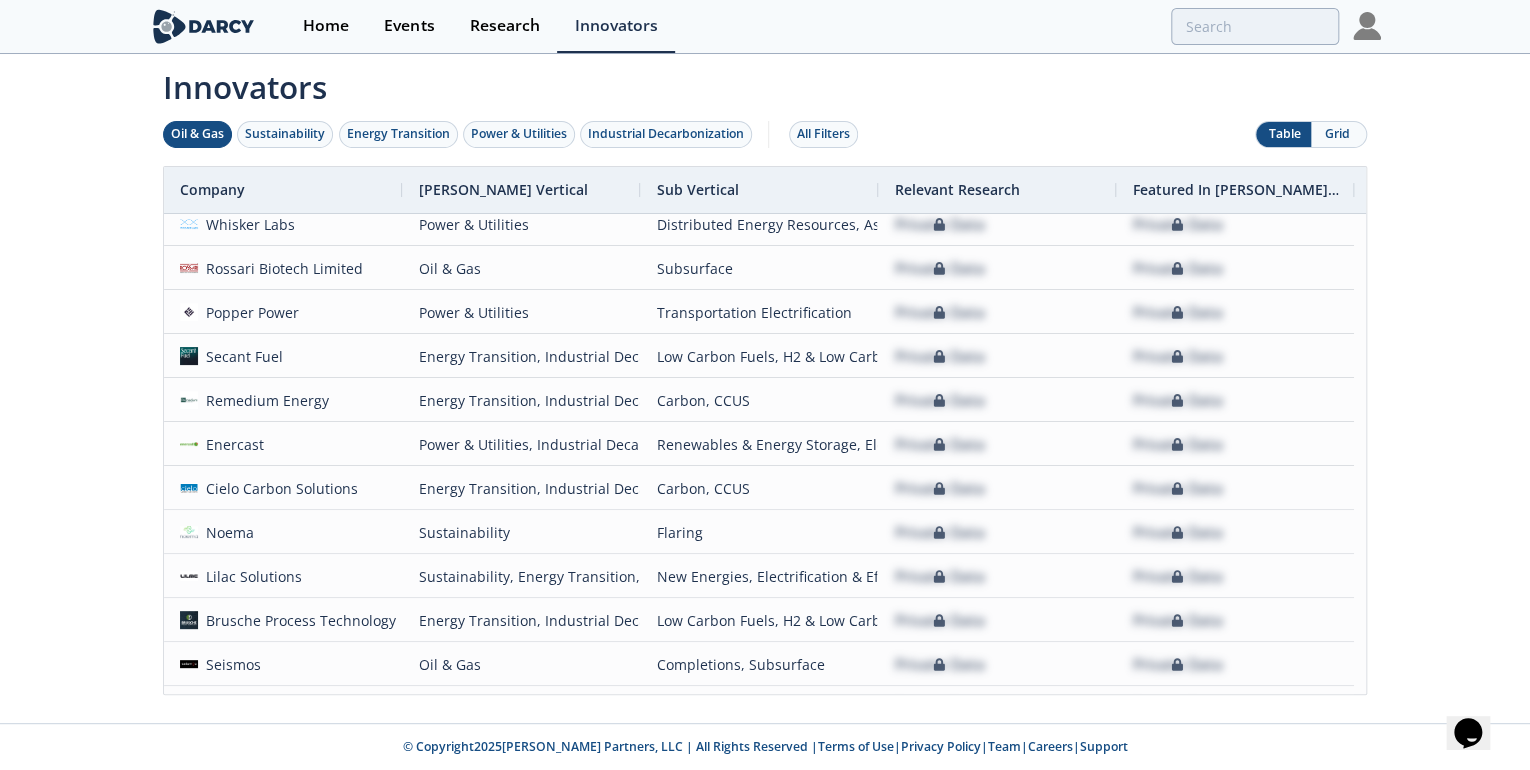 click on "Oil & Gas" at bounding box center (197, 134) 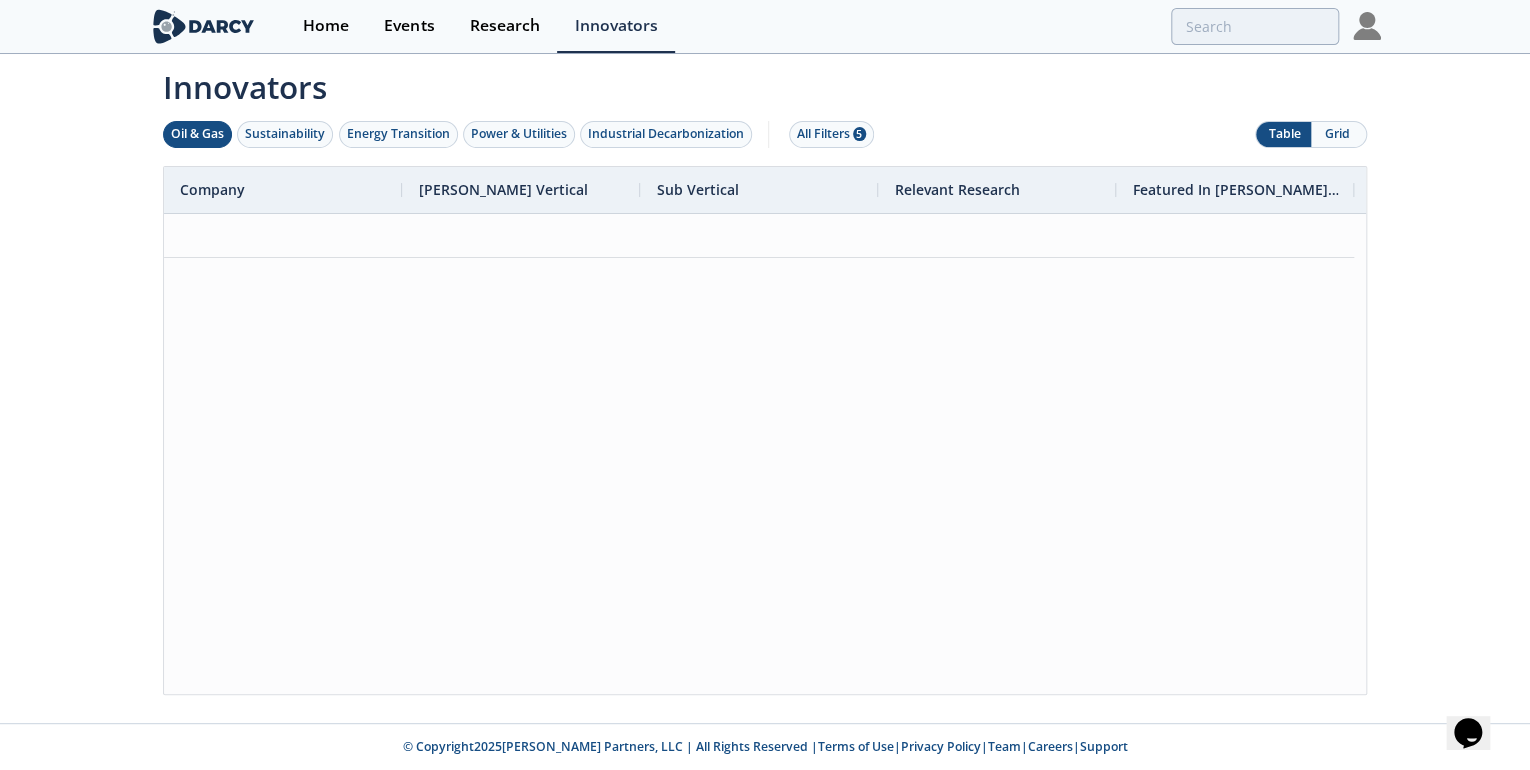scroll, scrollTop: 0, scrollLeft: 0, axis: both 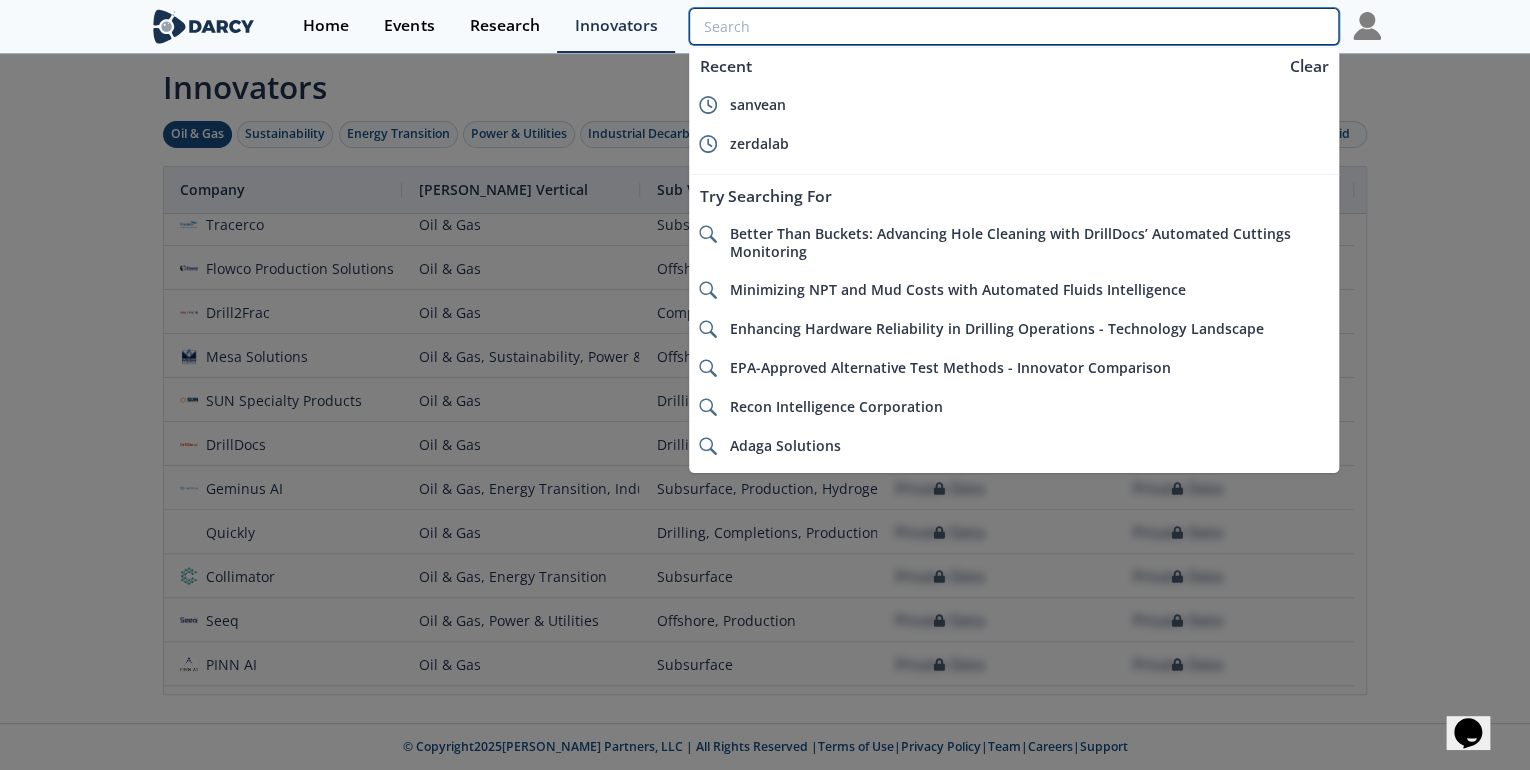 click at bounding box center [1014, 26] 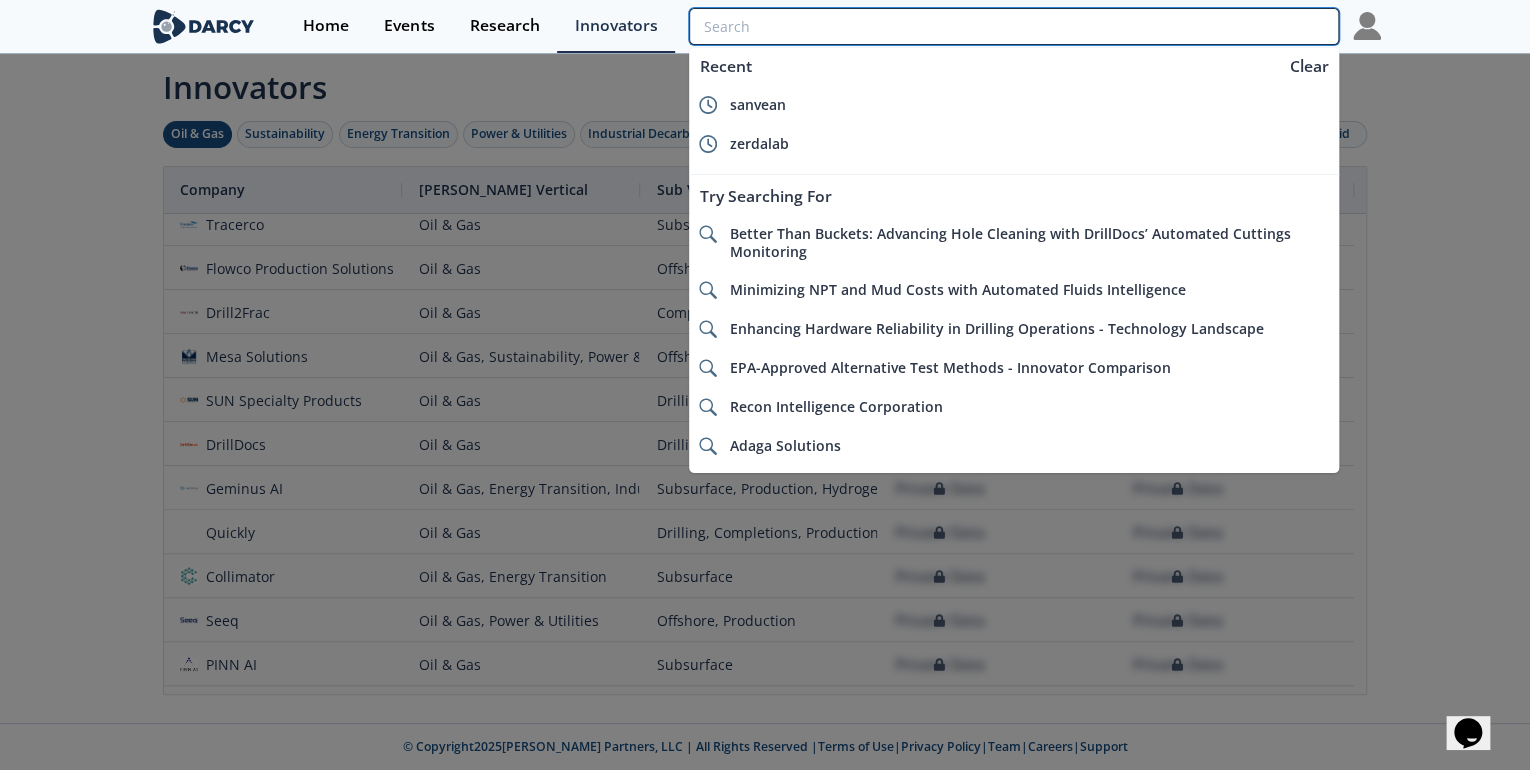 click at bounding box center (1014, 26) 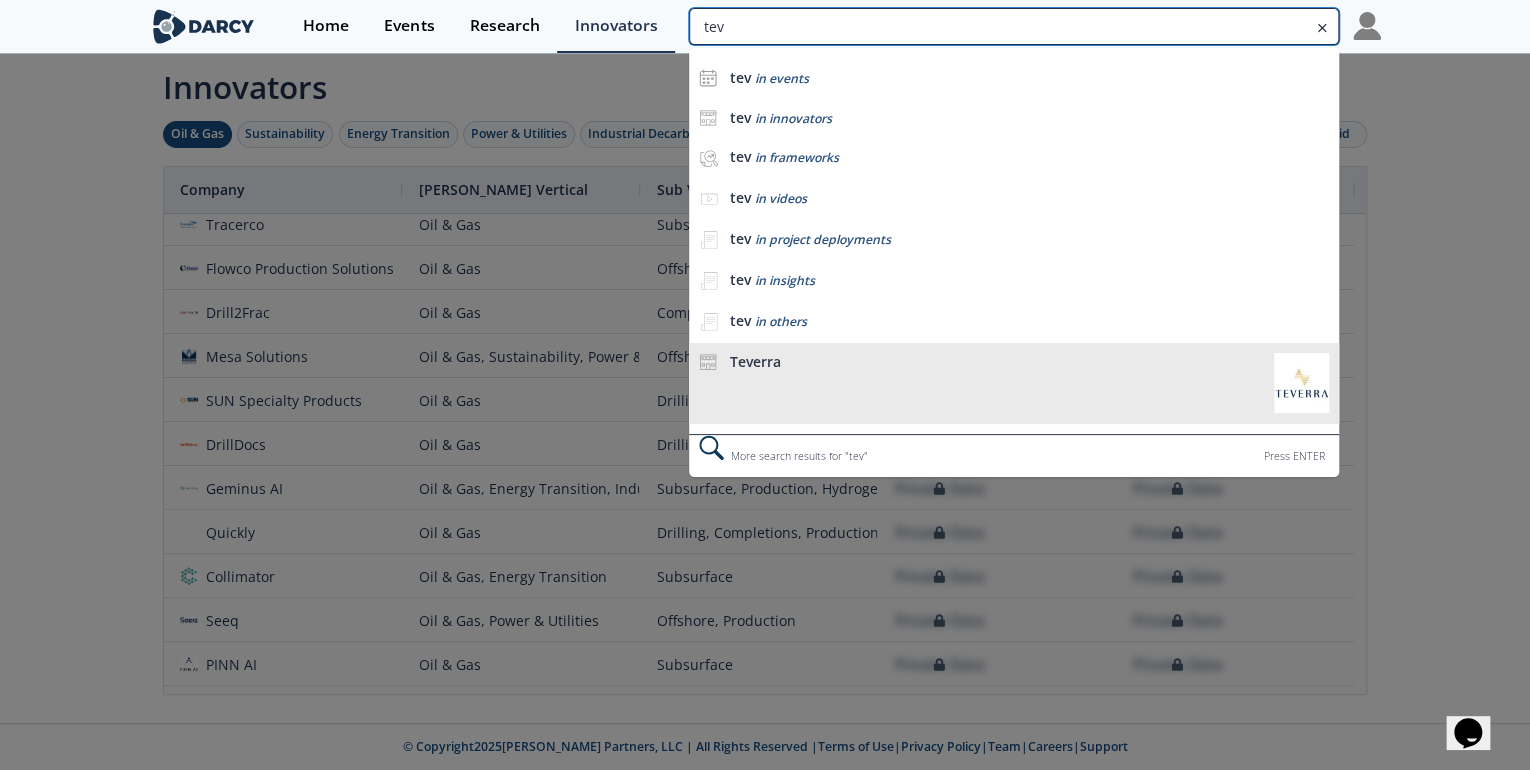 type on "tev" 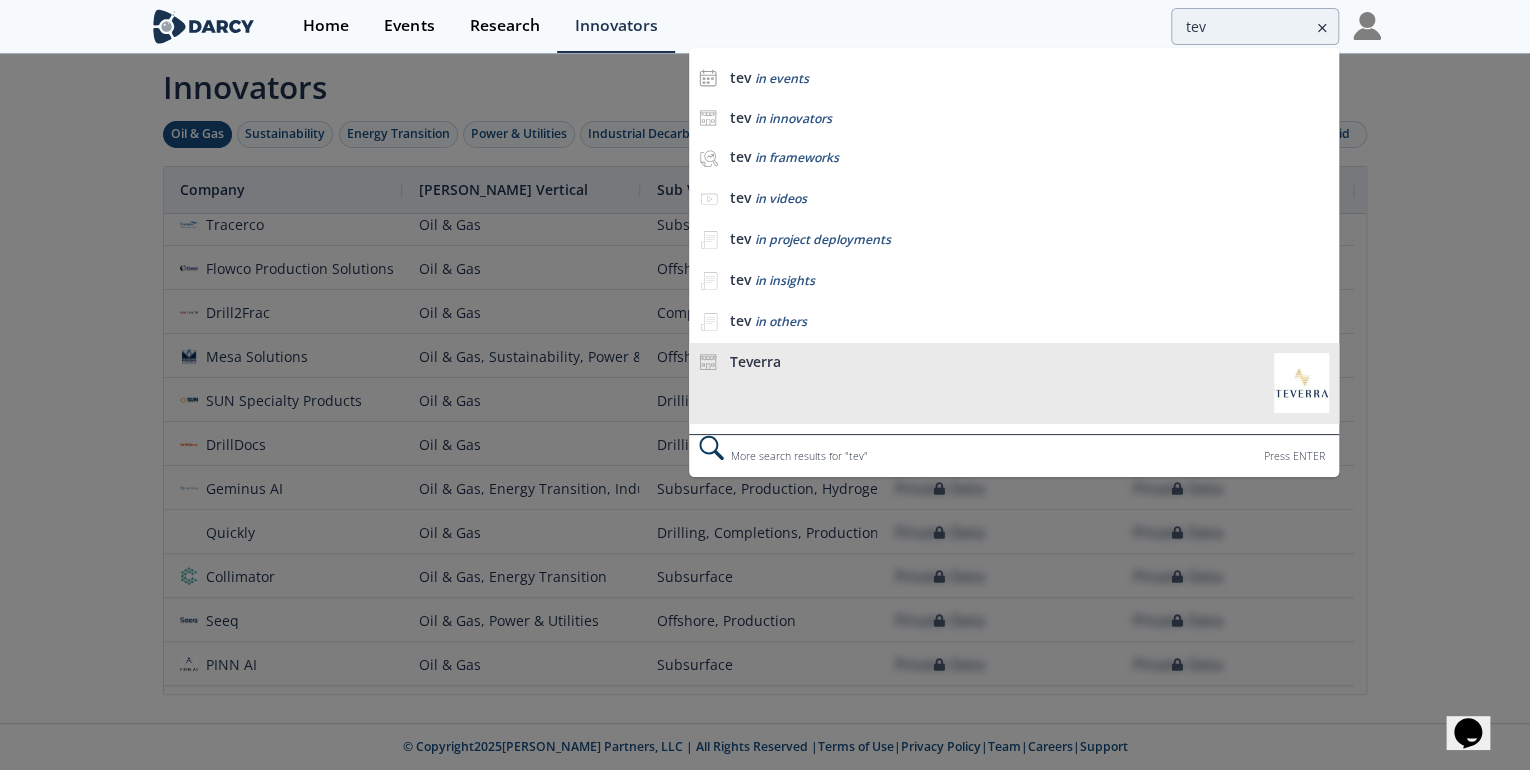 click on "Teverra" at bounding box center [996, 362] 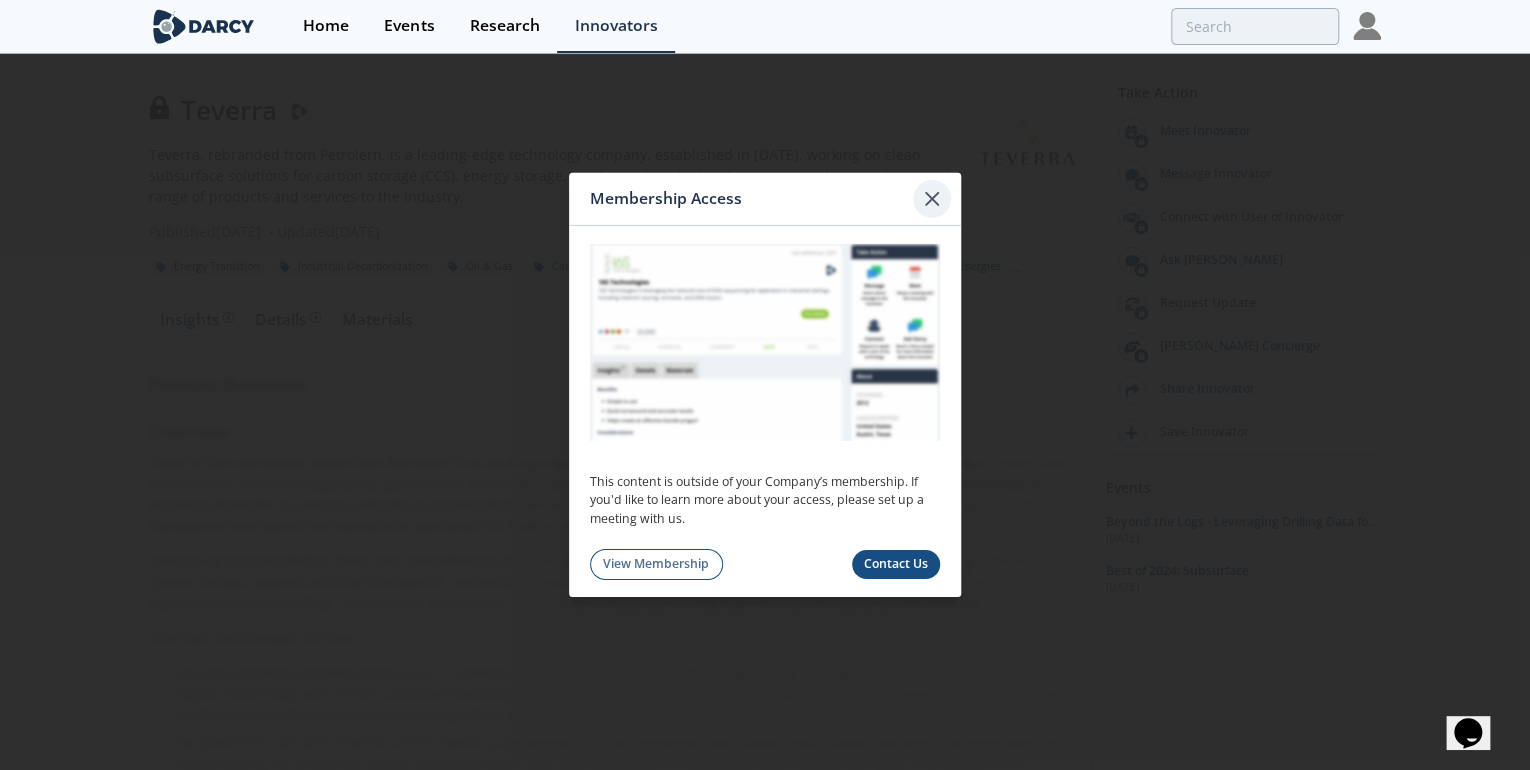 click 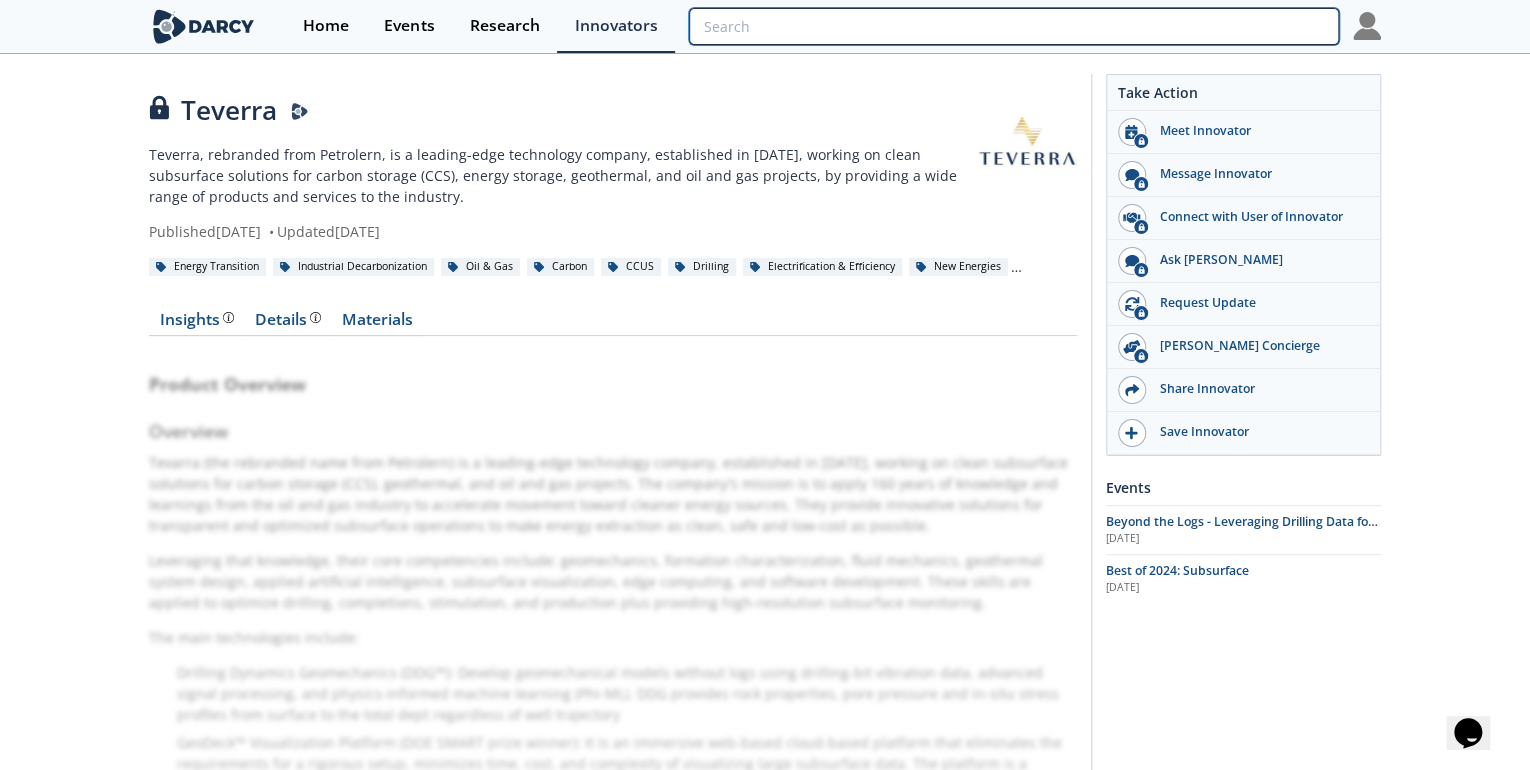 click at bounding box center [1014, 26] 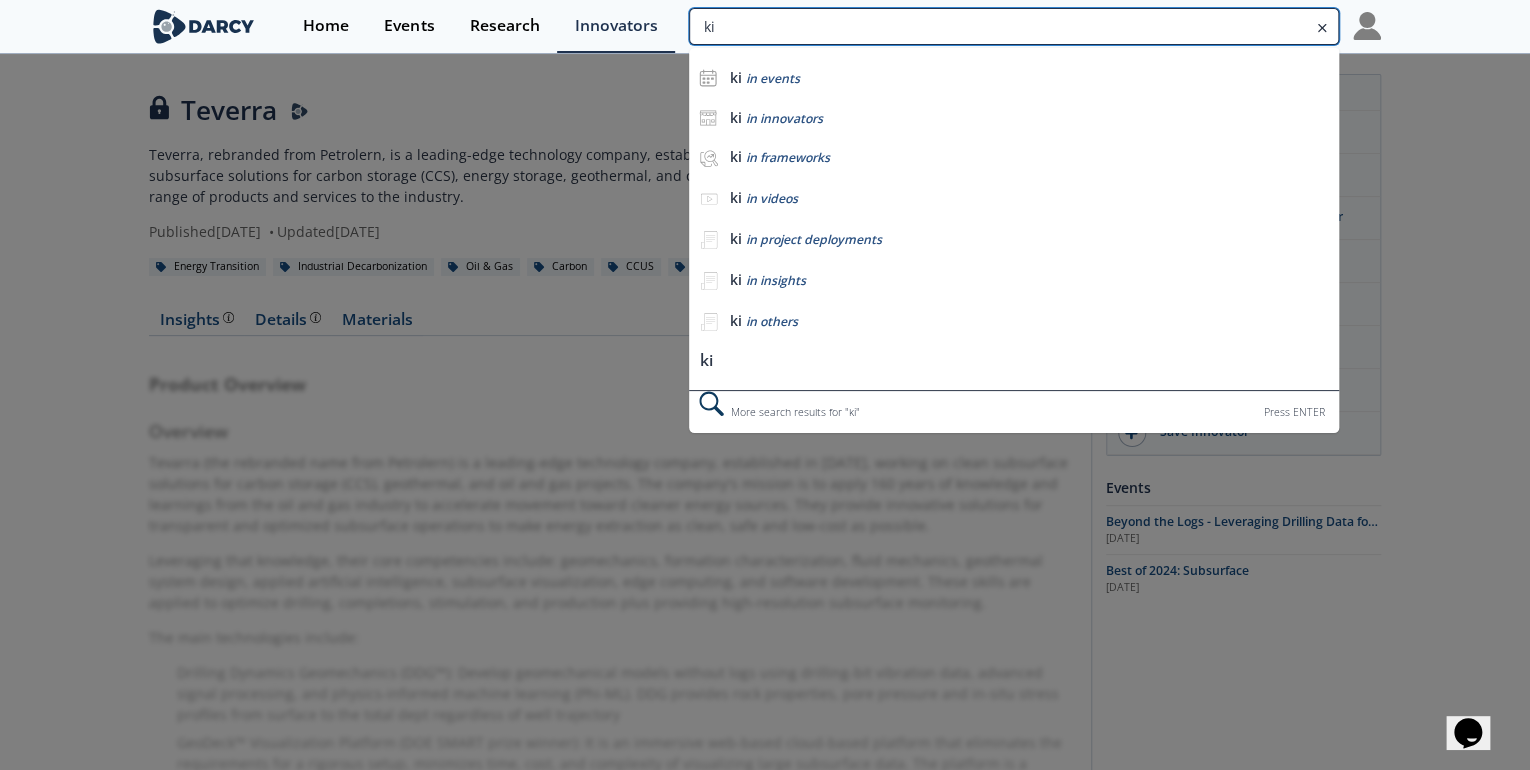 type on "k" 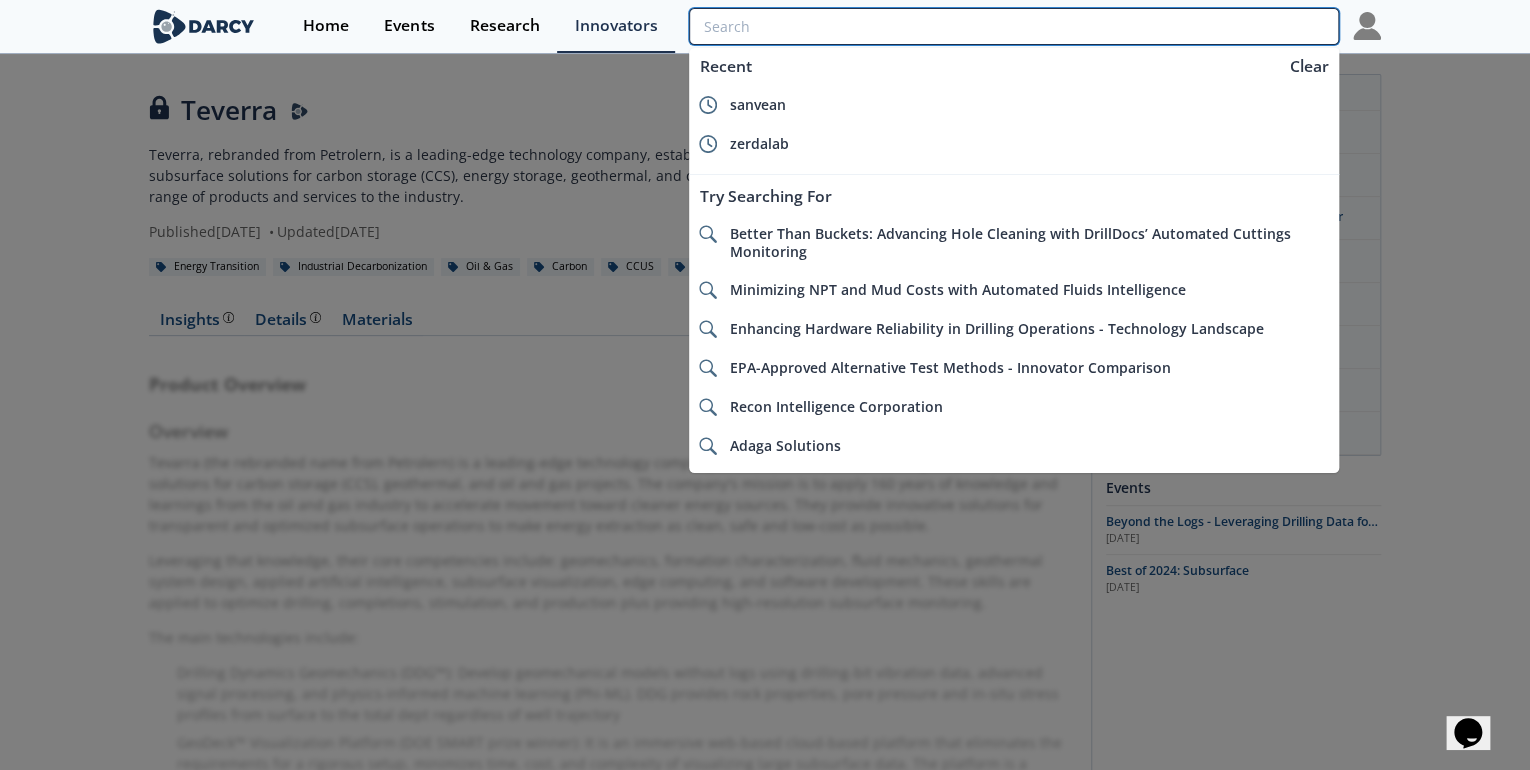 click at bounding box center (1014, 26) 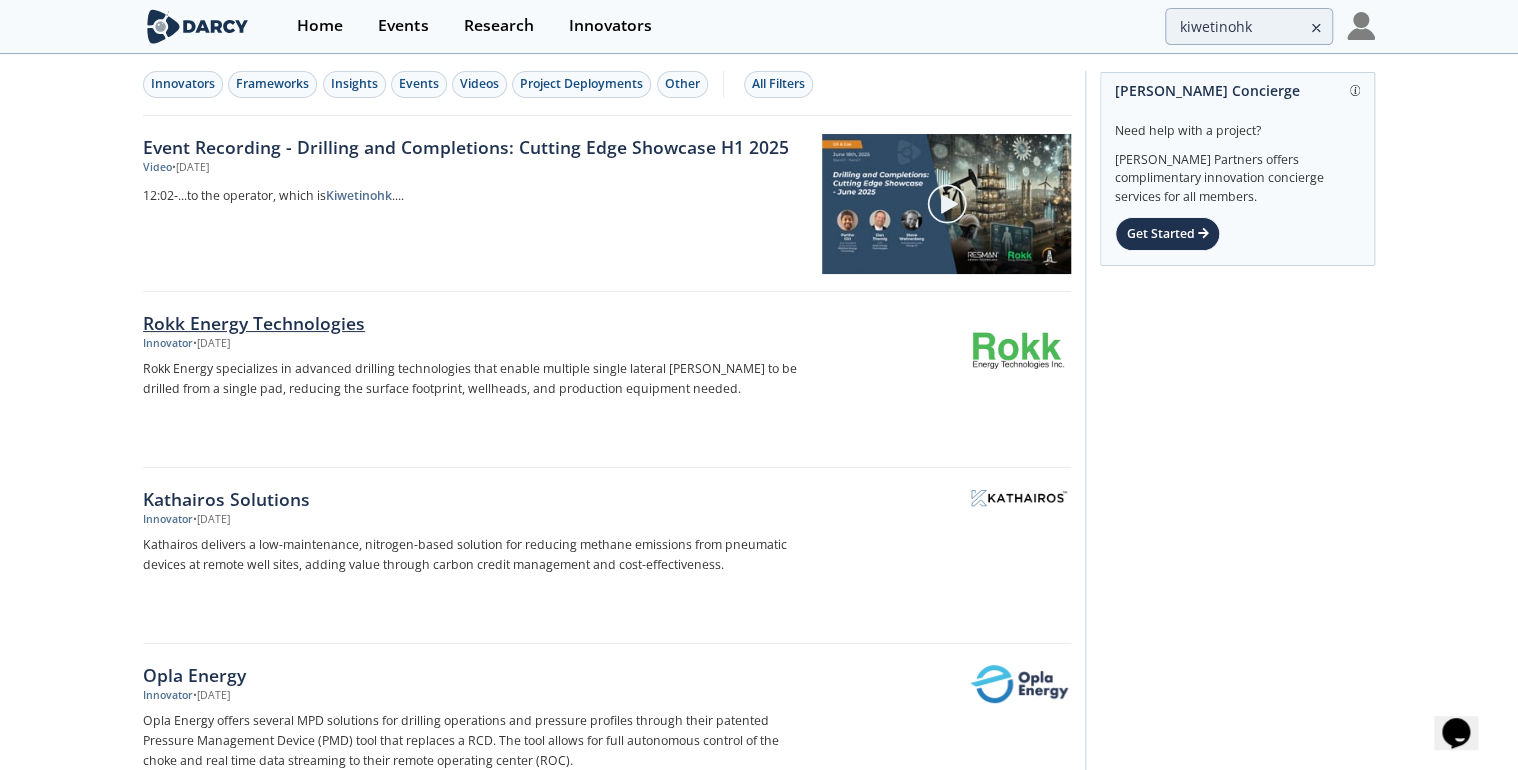 scroll, scrollTop: 0, scrollLeft: 0, axis: both 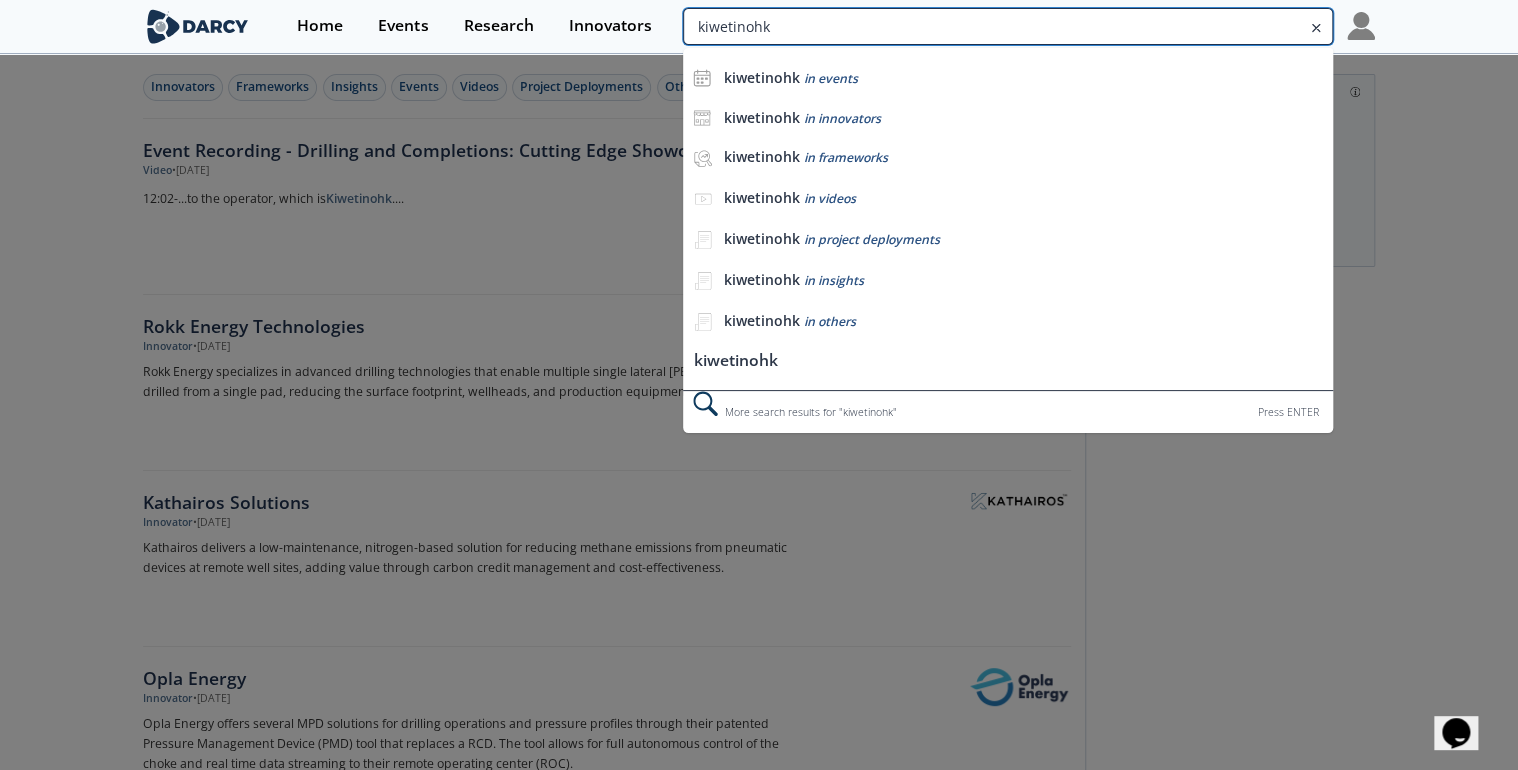 click on "kiwetinohk" at bounding box center [1008, 26] 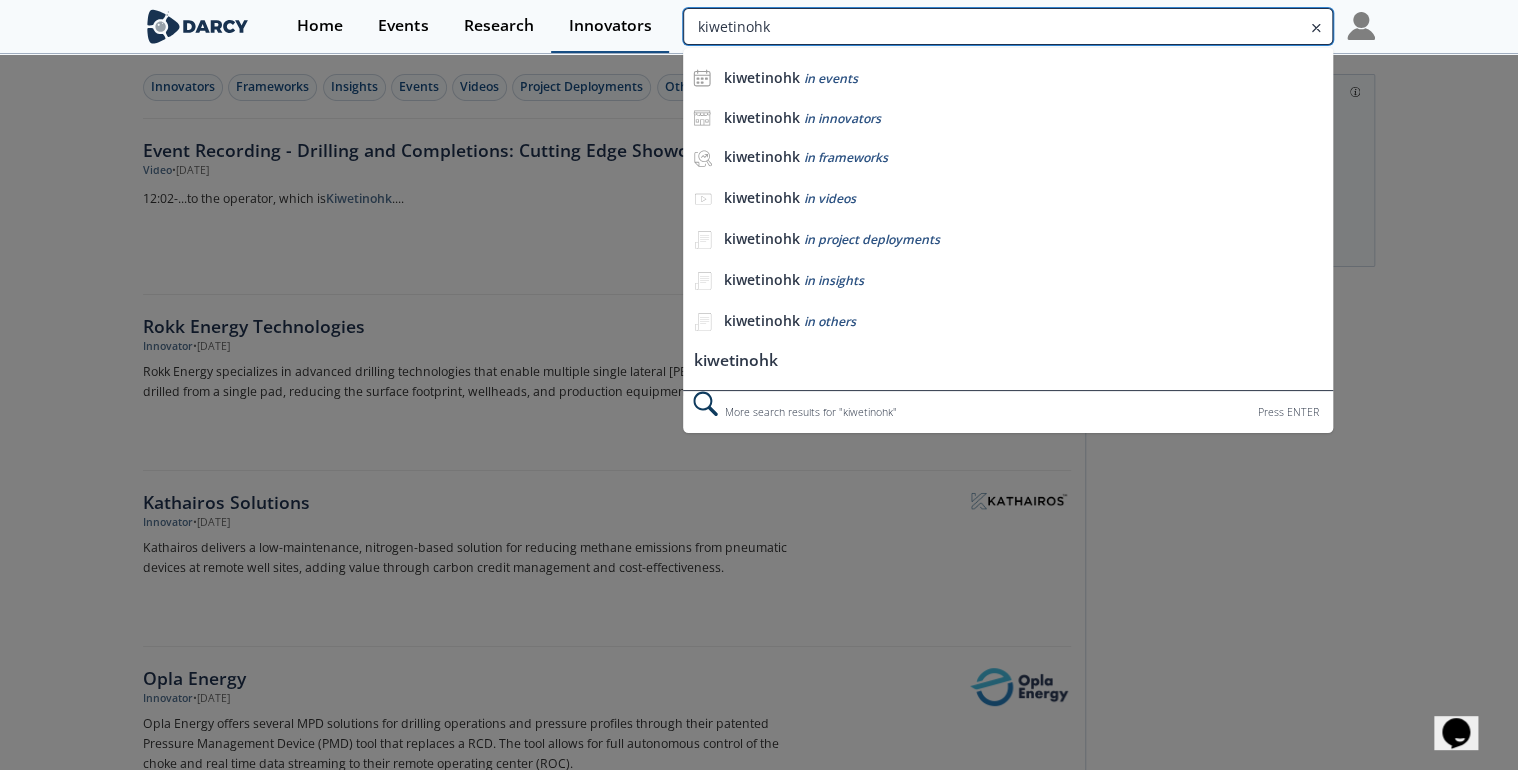 drag, startPoint x: 828, startPoint y: 20, endPoint x: 555, endPoint y: 24, distance: 273.0293 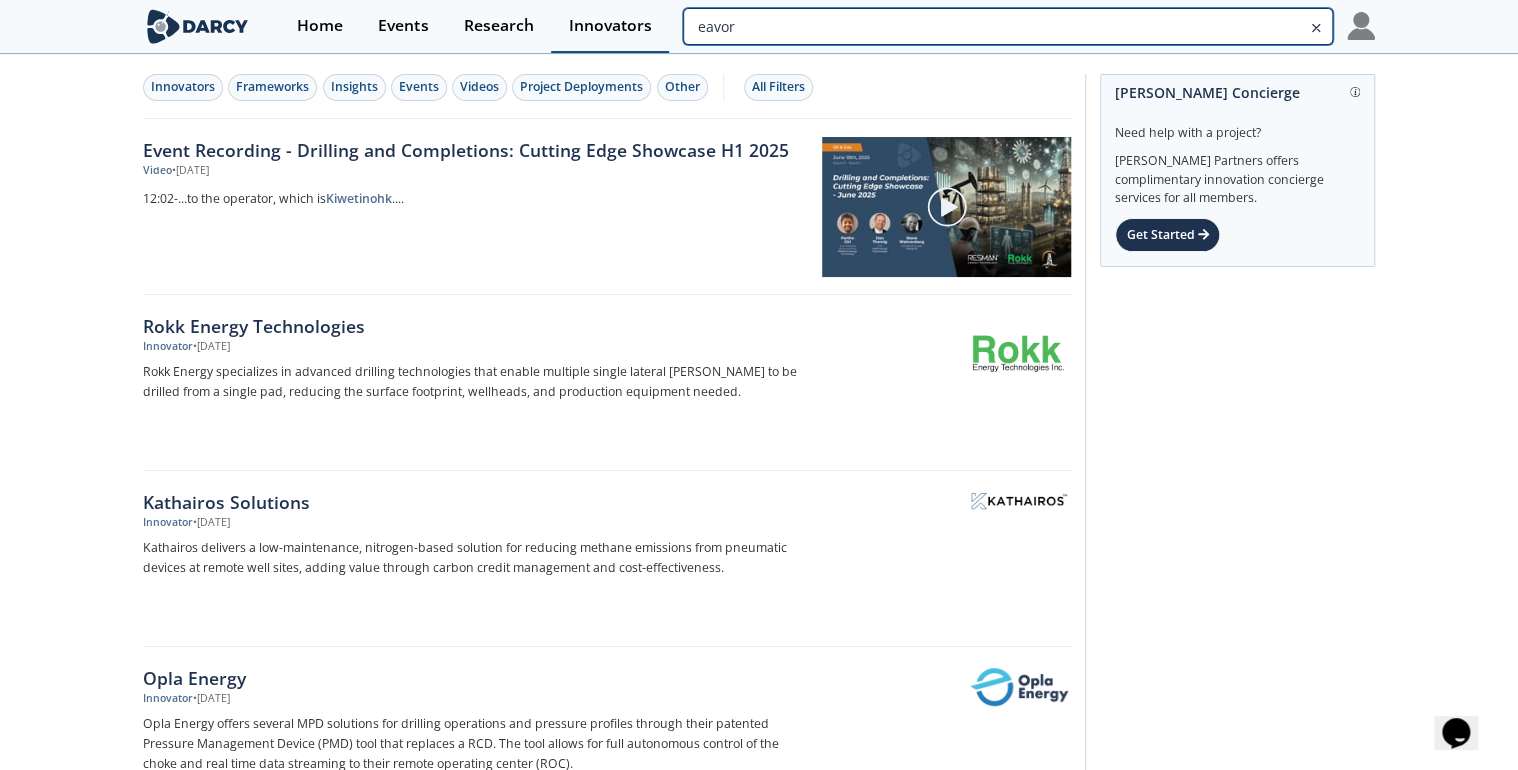 type on "eavor" 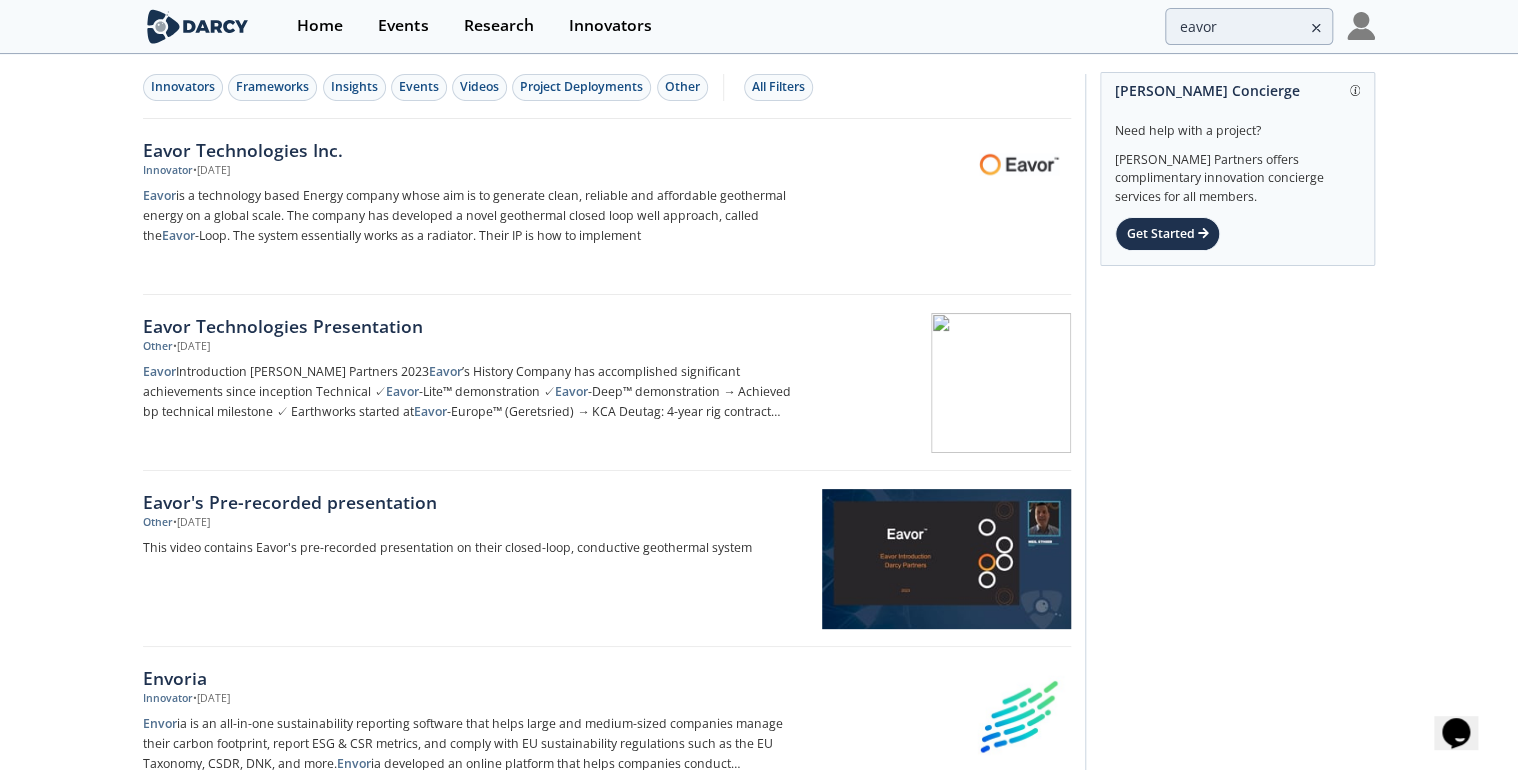 scroll, scrollTop: 0, scrollLeft: 0, axis: both 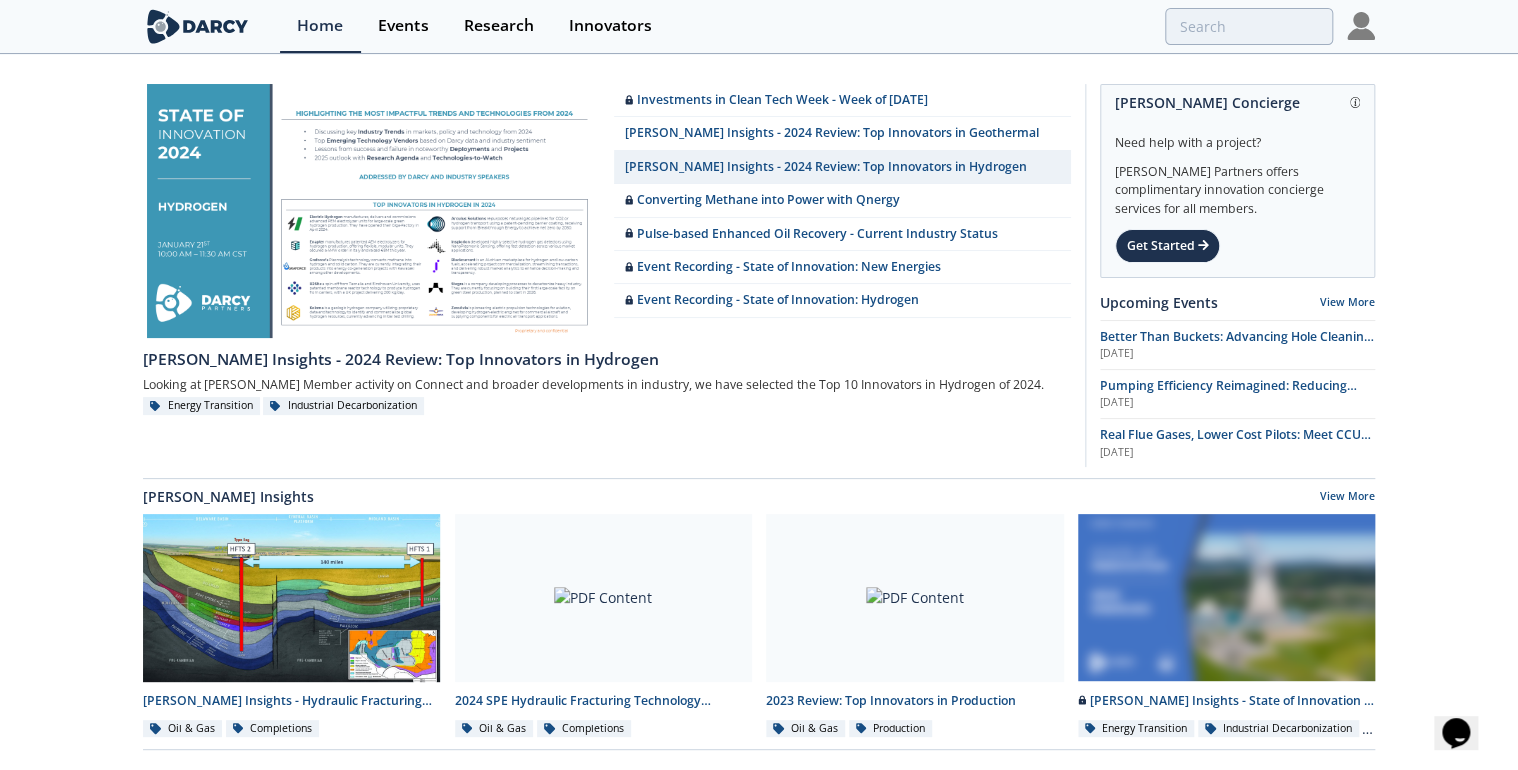 click at bounding box center [197, 26] 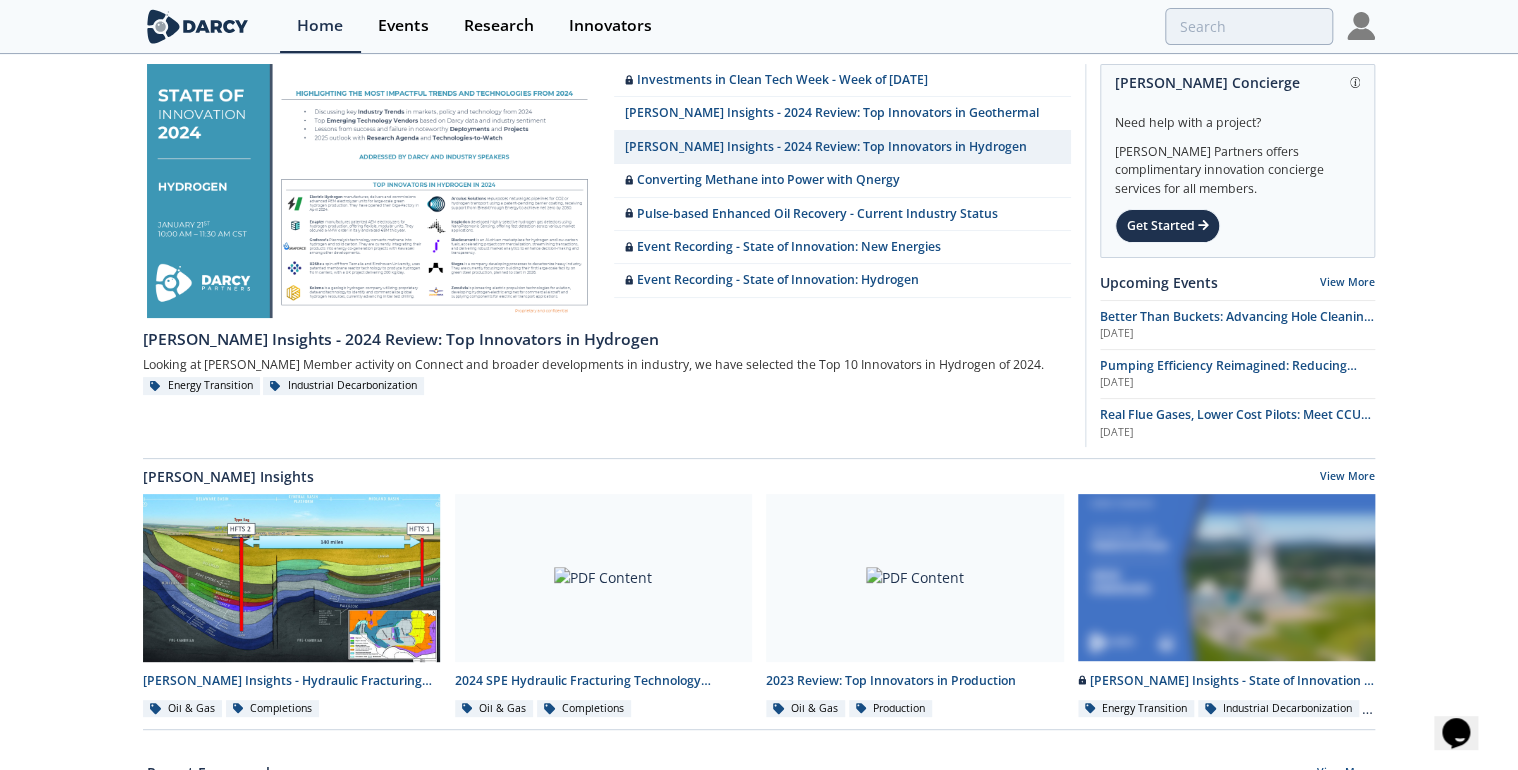 scroll, scrollTop: 0, scrollLeft: 0, axis: both 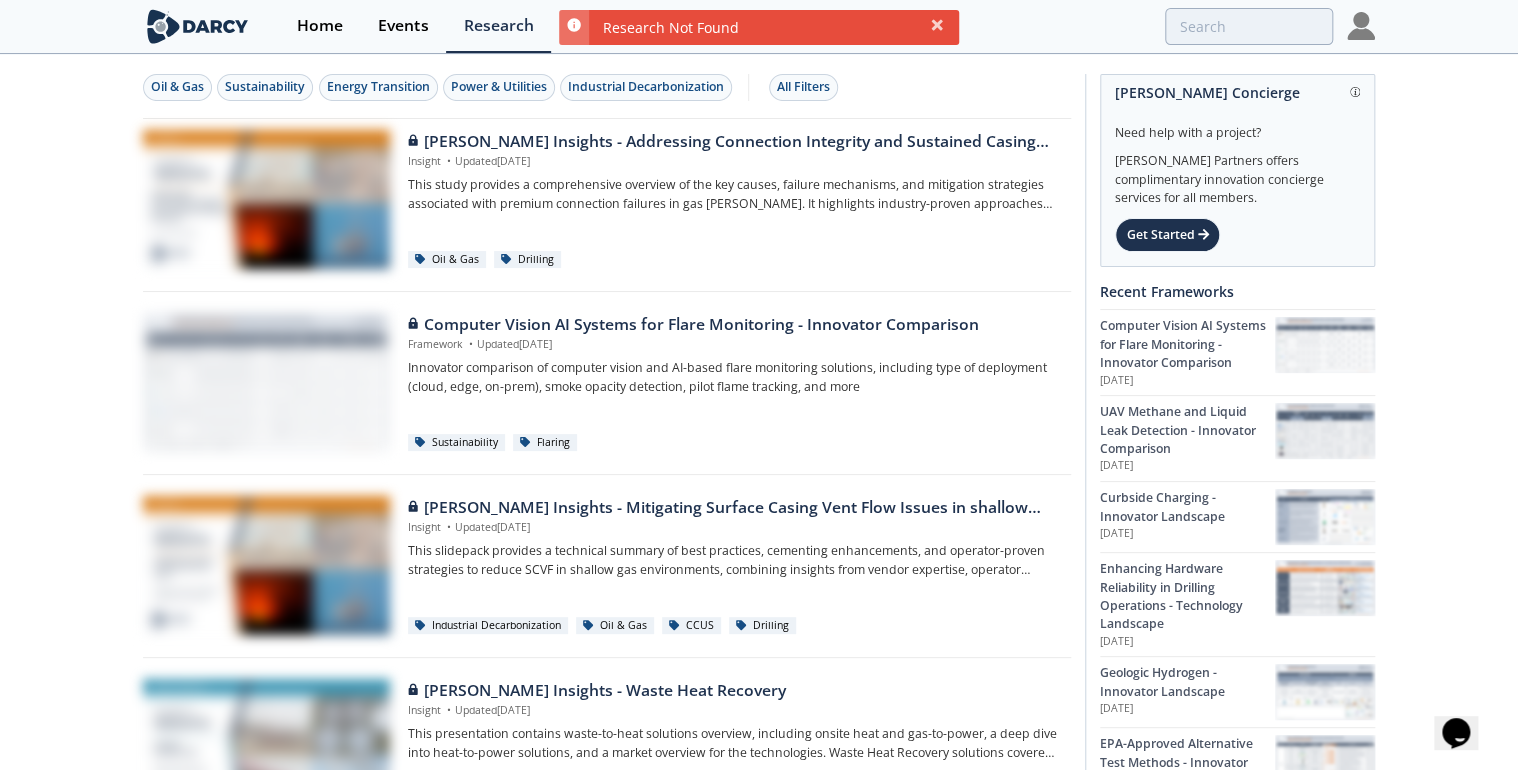 click at bounding box center (1361, 26) 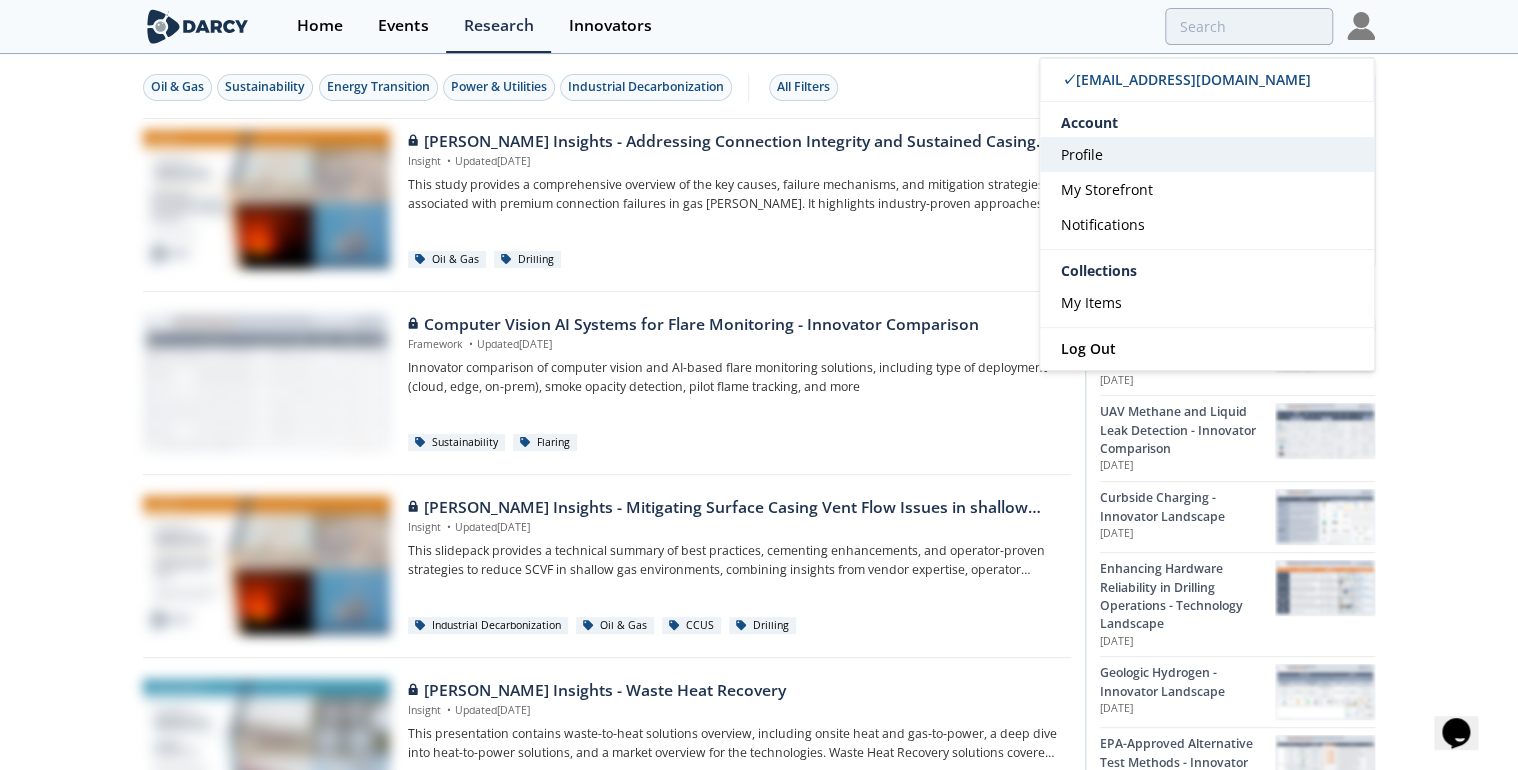 click on "Profile" at bounding box center (1207, 154) 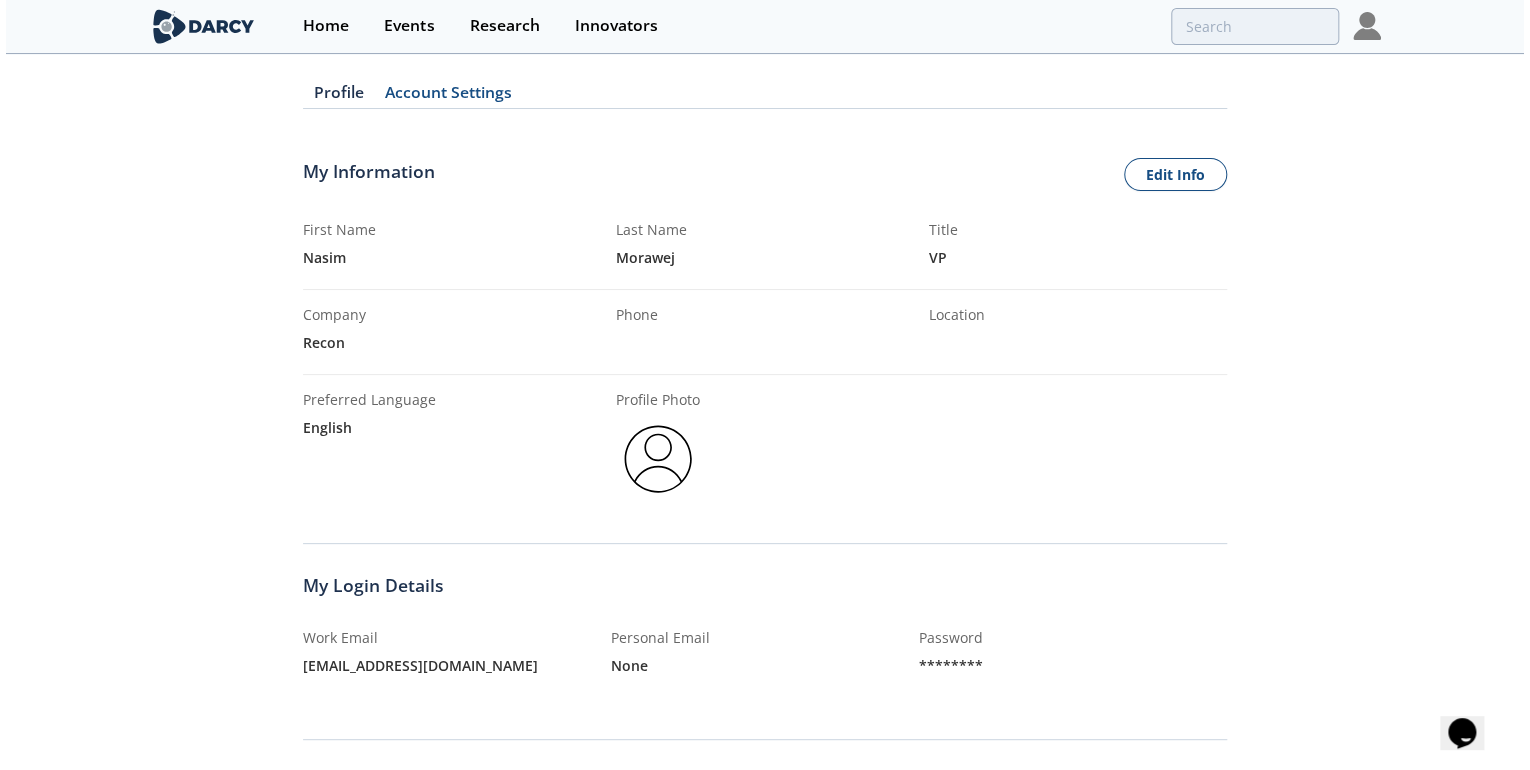 scroll, scrollTop: 0, scrollLeft: 0, axis: both 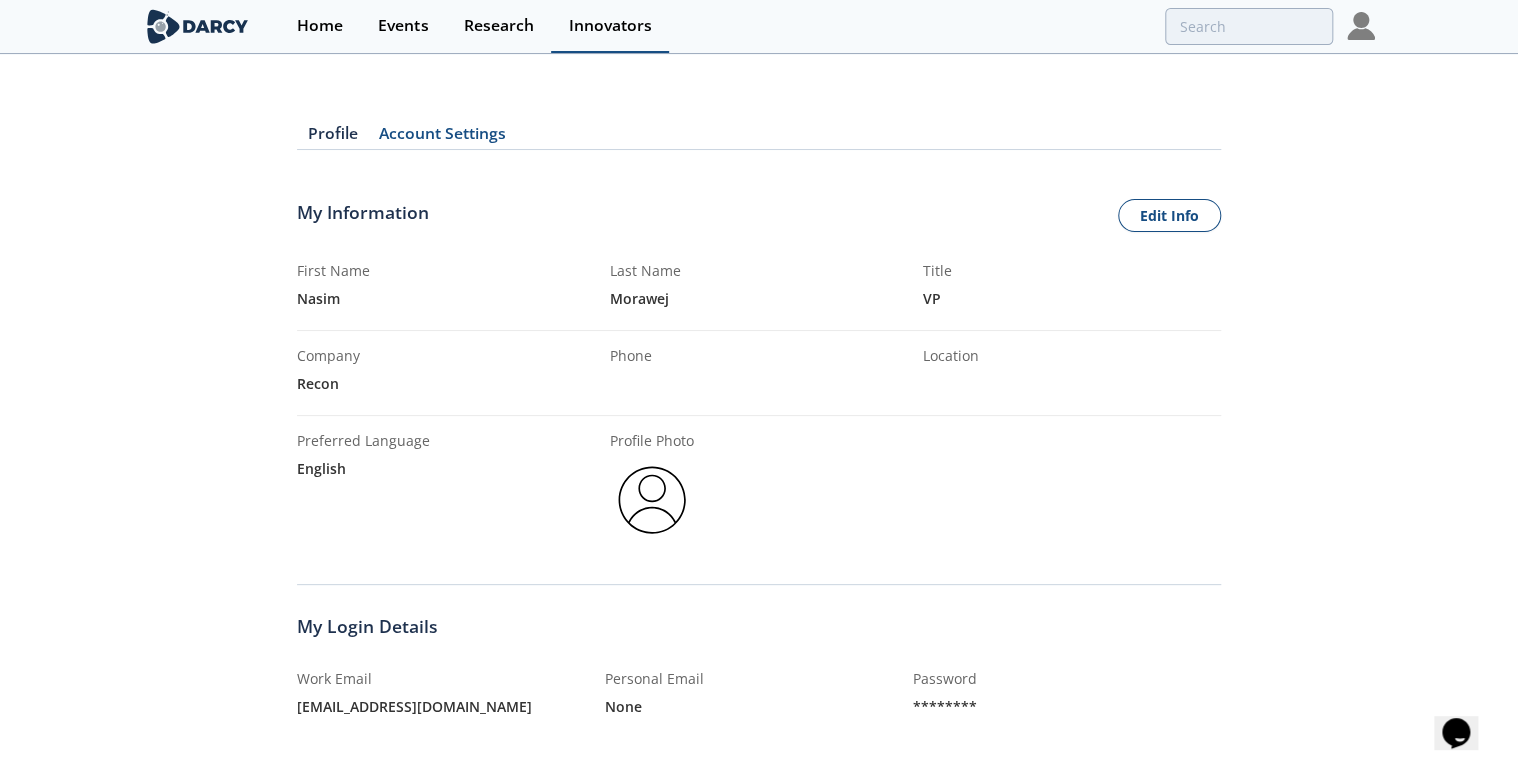 click on "Innovators" at bounding box center [609, 26] 